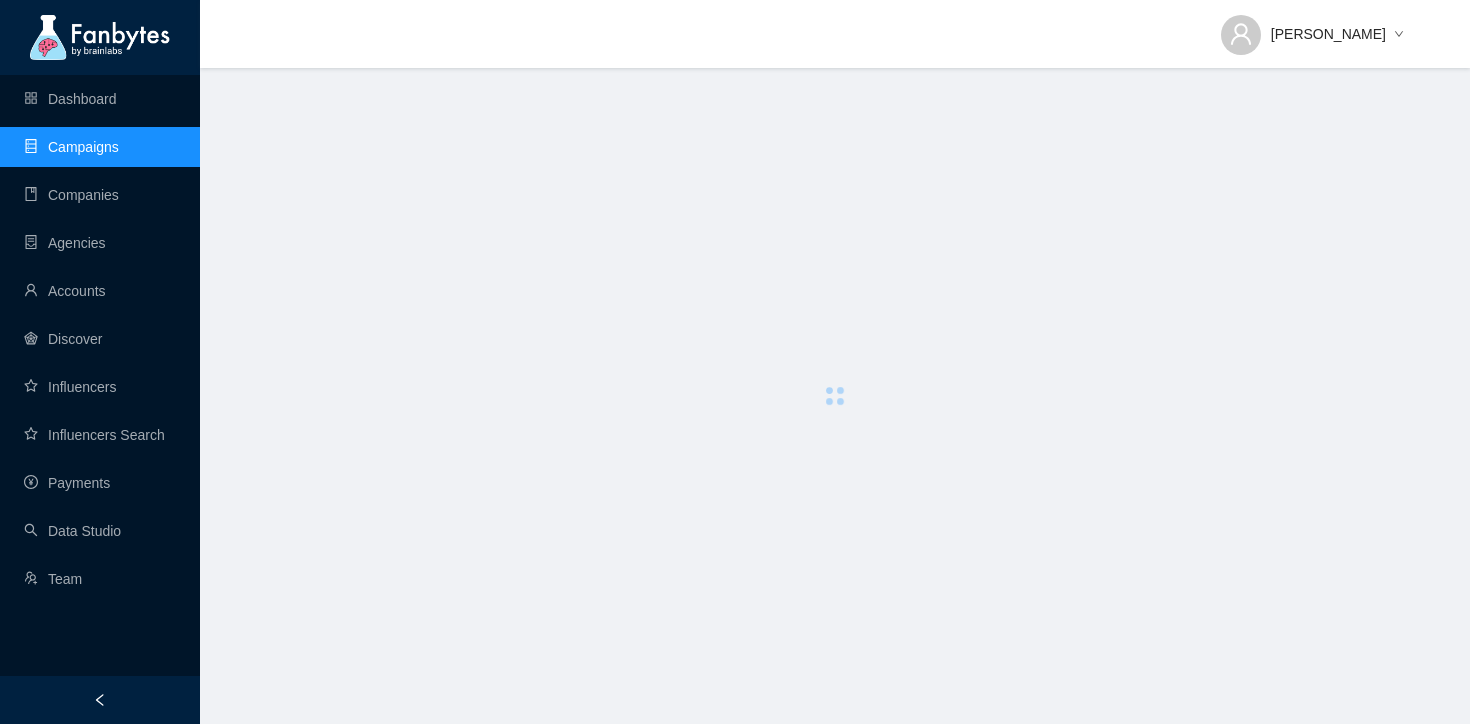 scroll, scrollTop: 0, scrollLeft: 0, axis: both 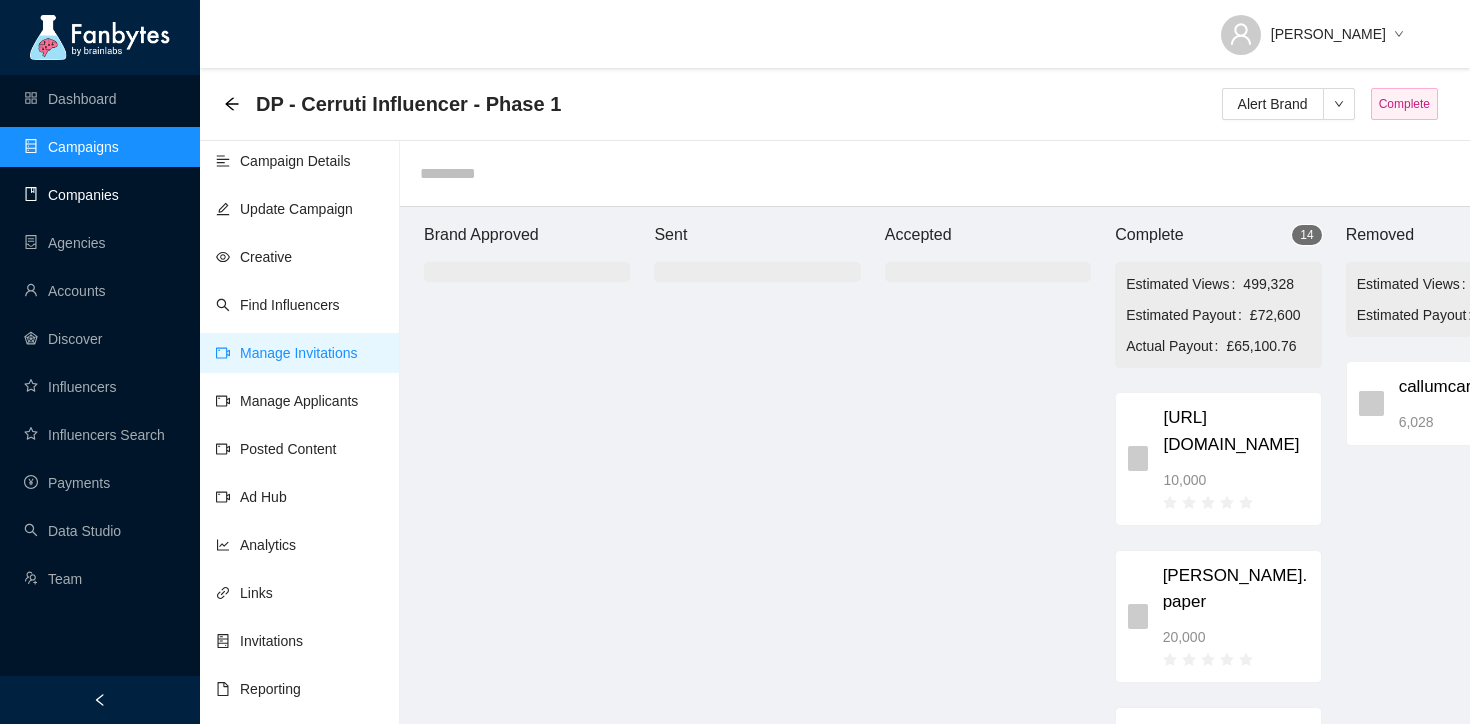 click on "Companies" at bounding box center [71, 195] 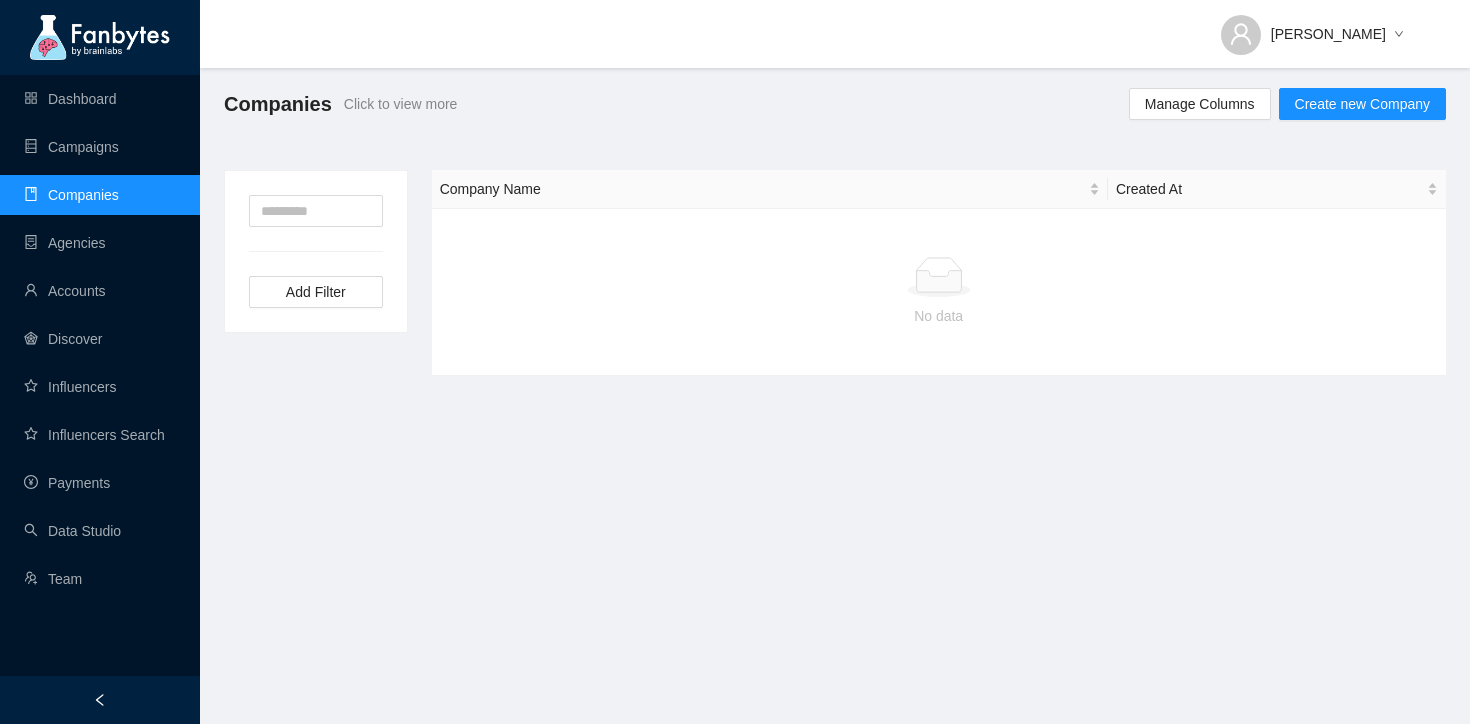 click on "Companies" at bounding box center (71, 195) 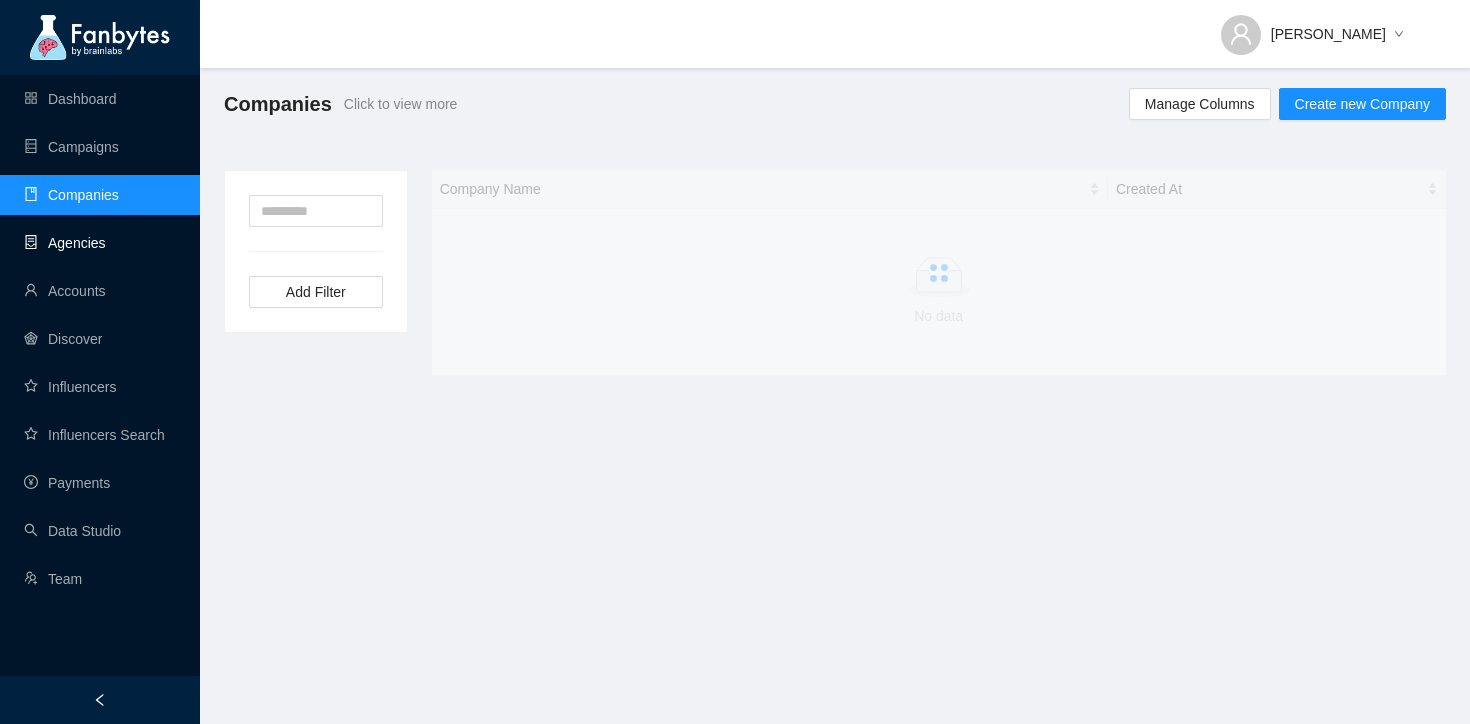 click on "Dashboard Campaigns Companies Agencies Accounts Discover Influencers Influencers Search Payments Data Studio Team" at bounding box center (100, 339) 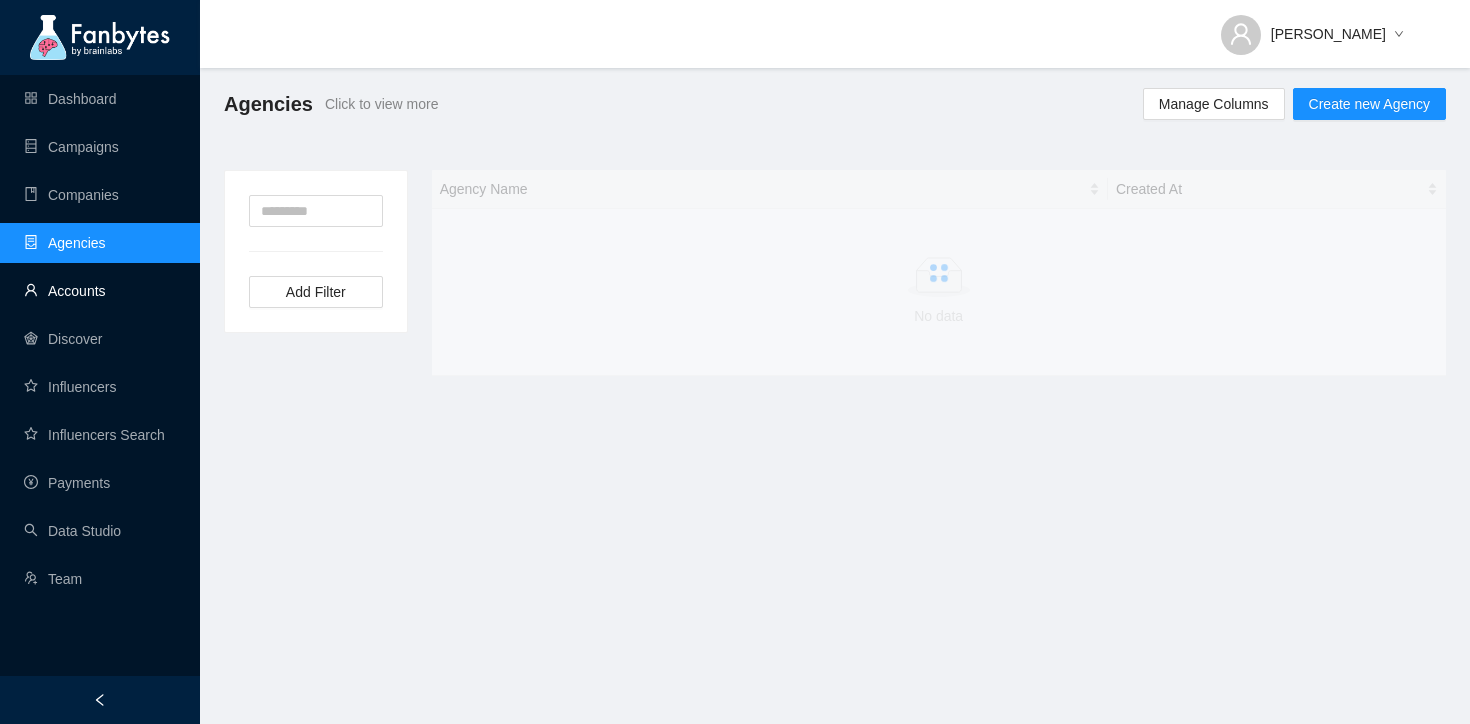 click on "Accounts" at bounding box center [65, 291] 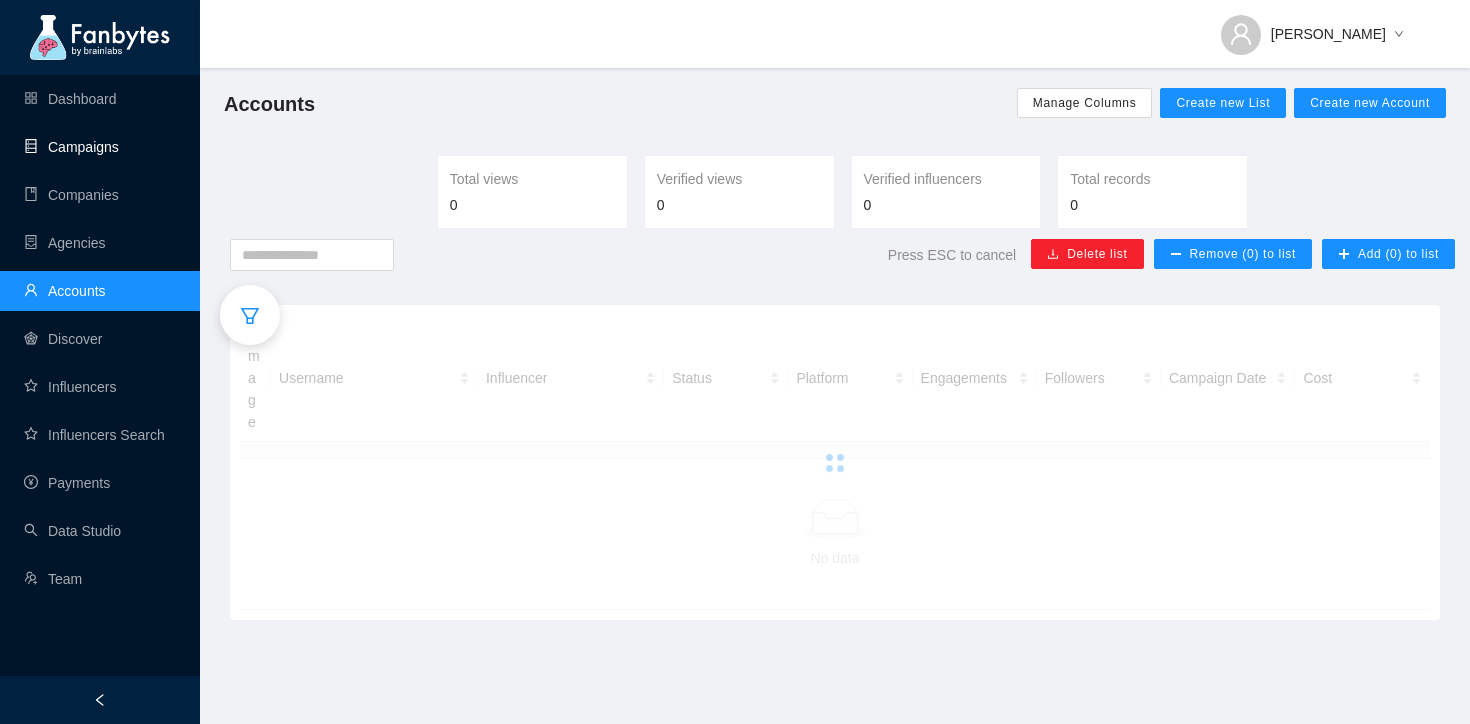 click on "Campaigns" at bounding box center (71, 147) 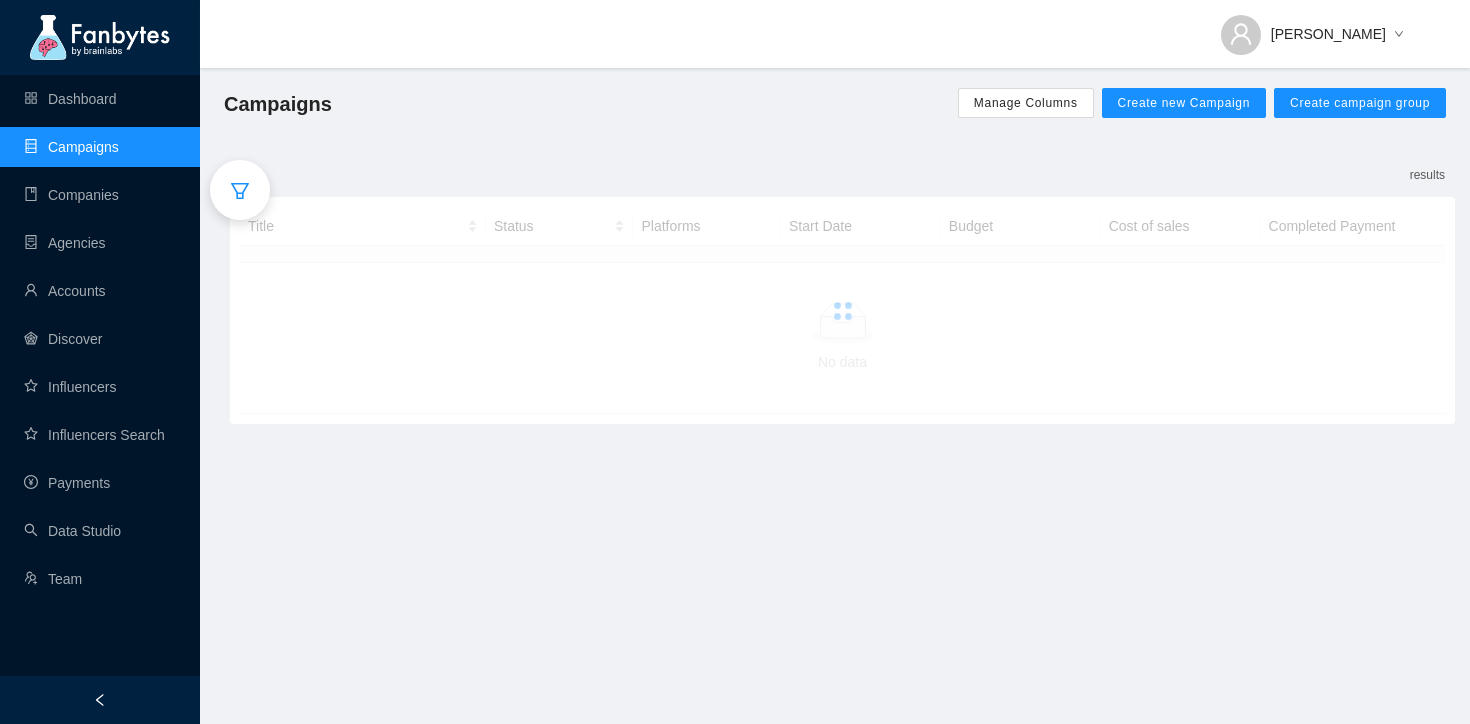 click at bounding box center [240, 190] 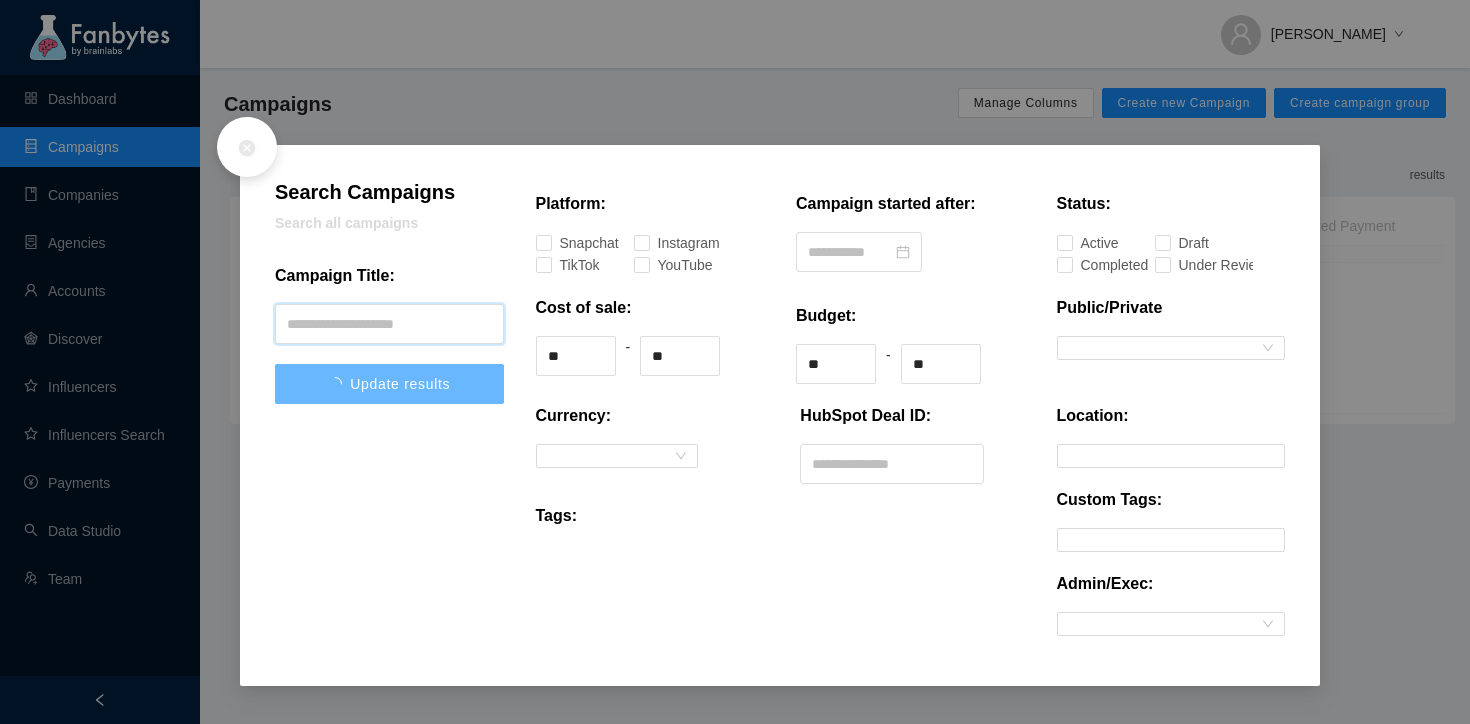 click at bounding box center [389, 324] 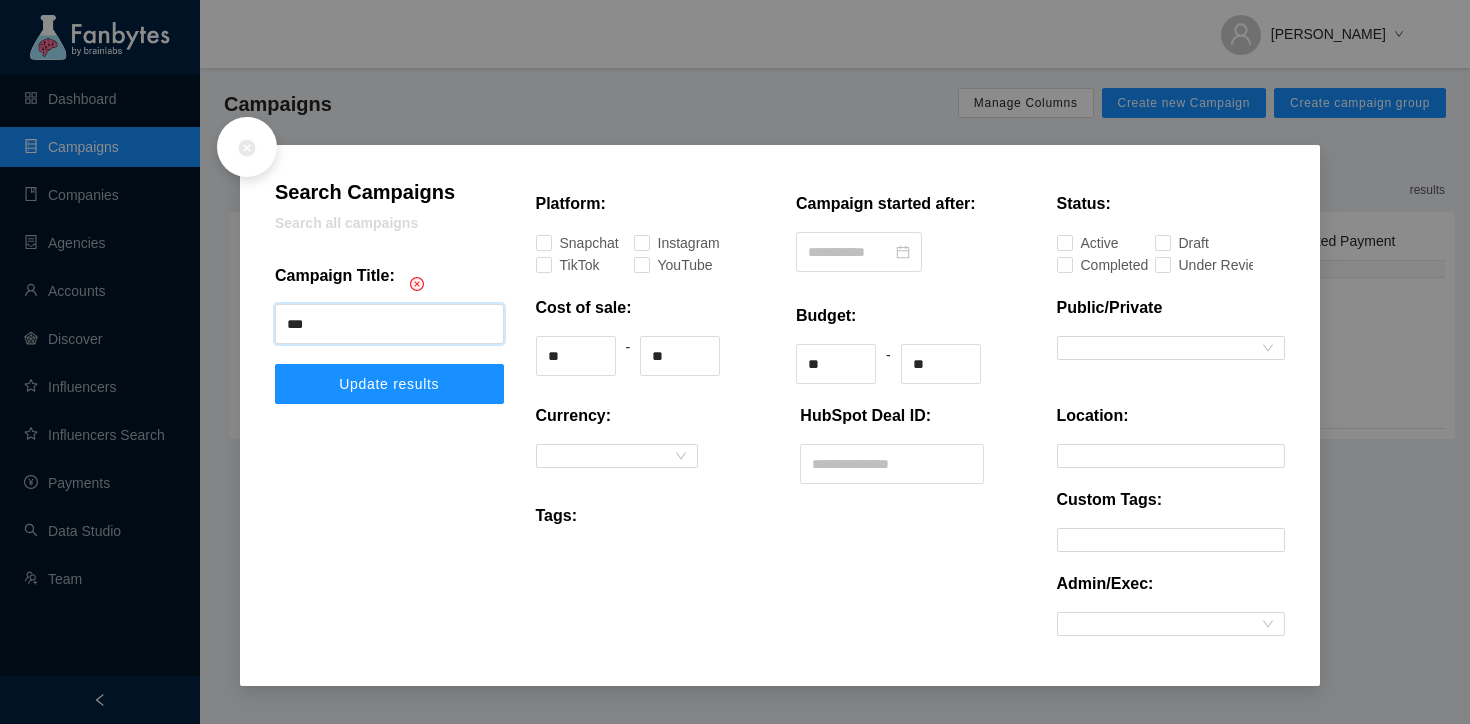 type on "***" 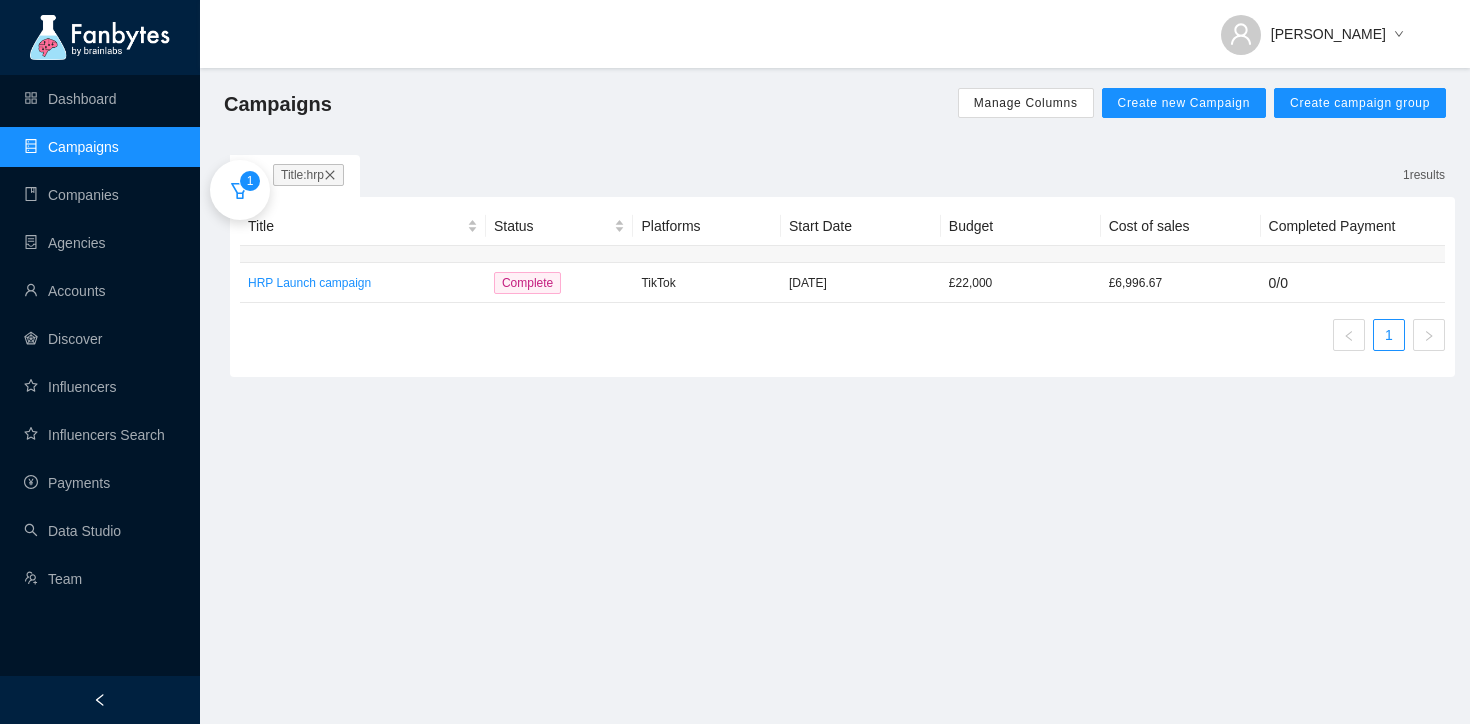 click 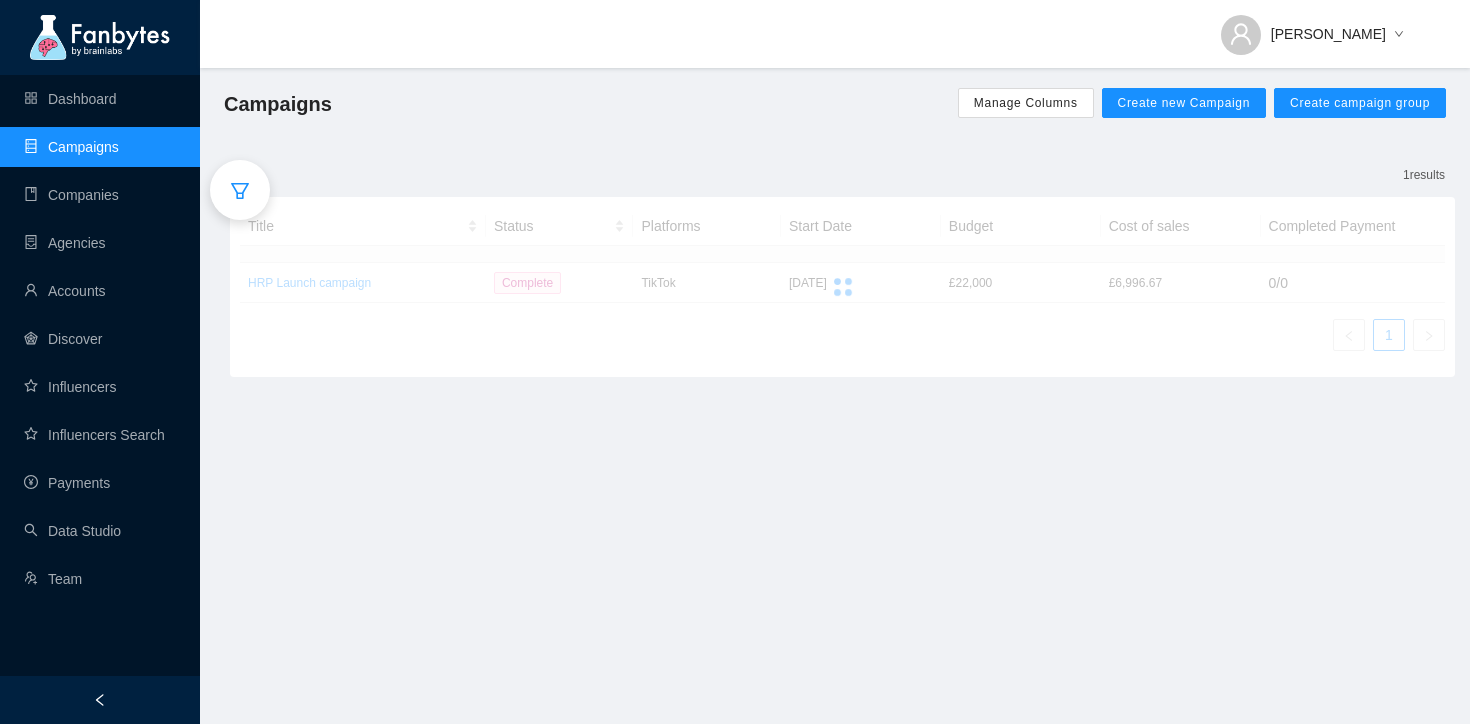 click on "1  results Title Status Platforms Start Date Budget Cost of sales Completed Payment                 HRP Launch campaign Complete TikTok 2nd Mar 2023 £ 22,000 £6,996.67 0  /  0 1" at bounding box center [835, 266] 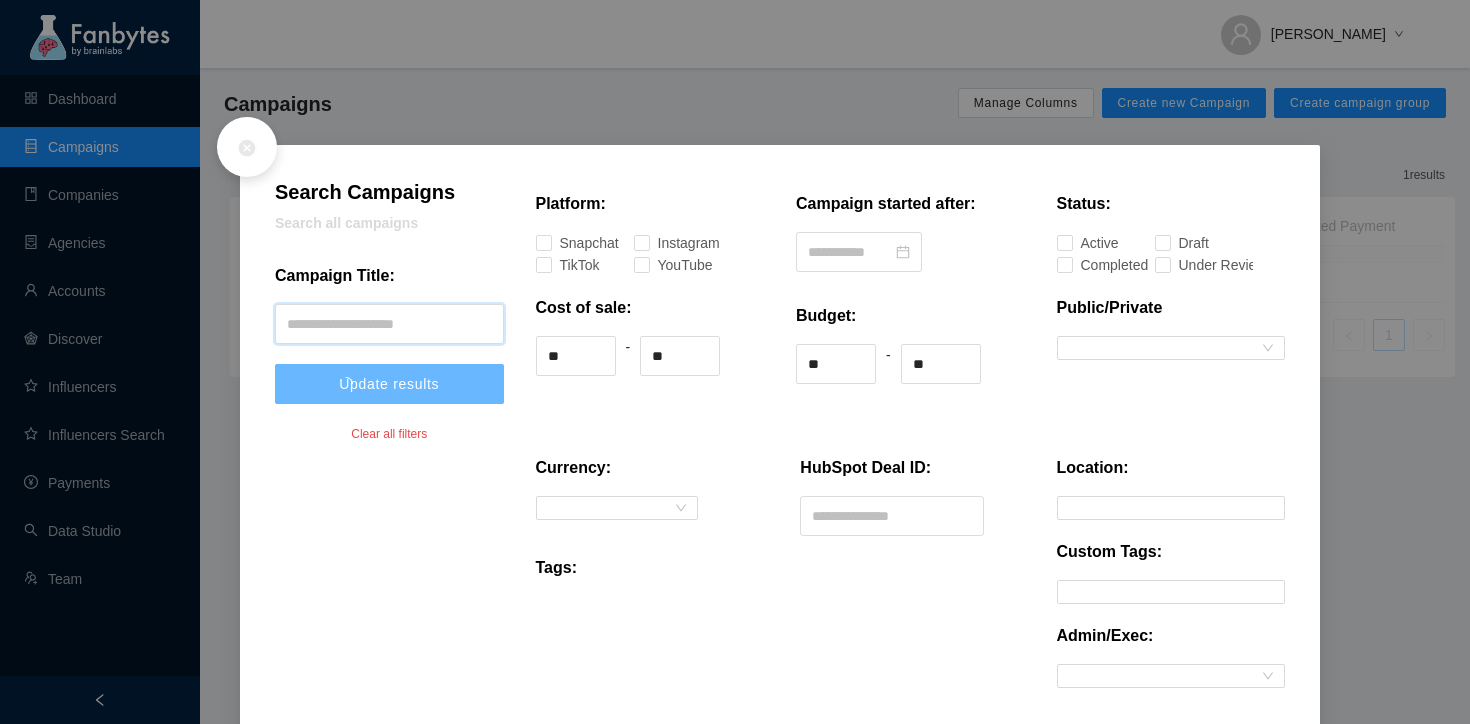 click at bounding box center [389, 324] 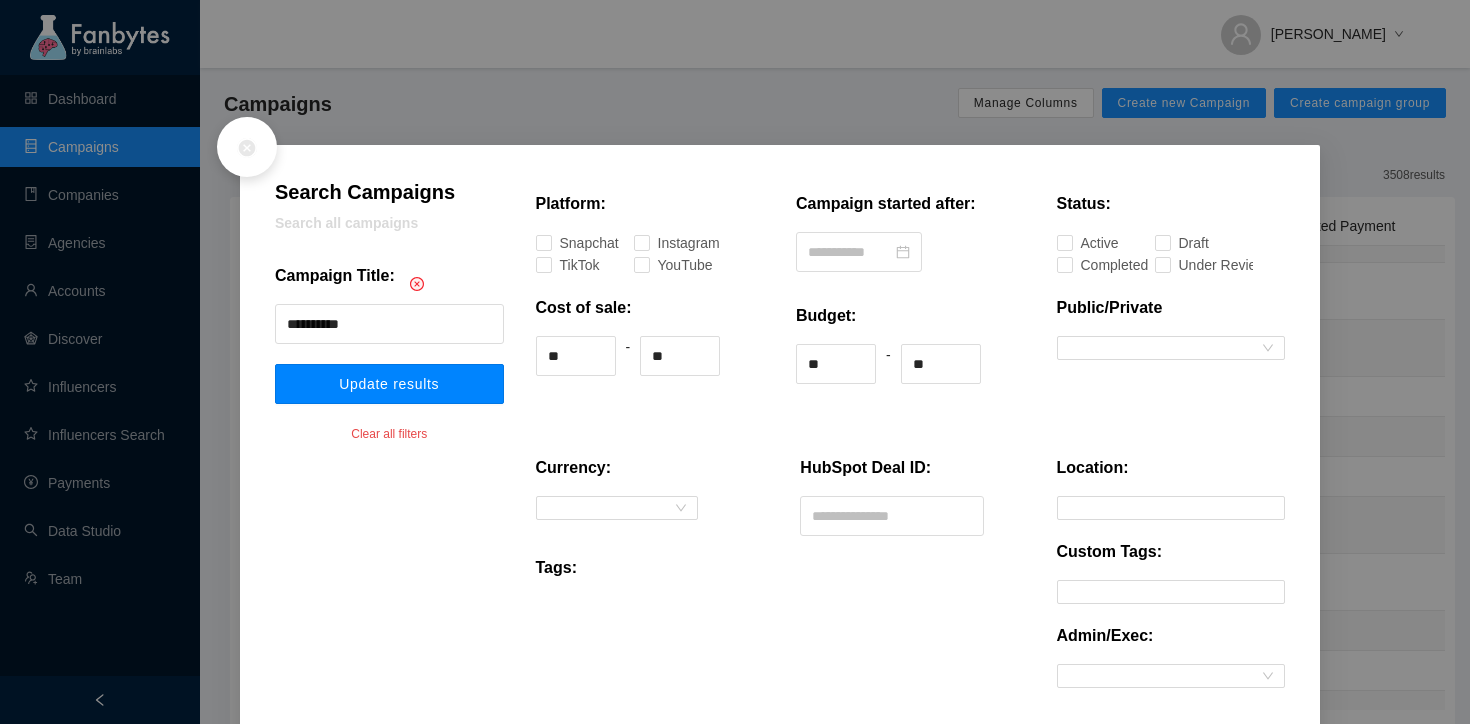 click on "Update results" at bounding box center (389, 384) 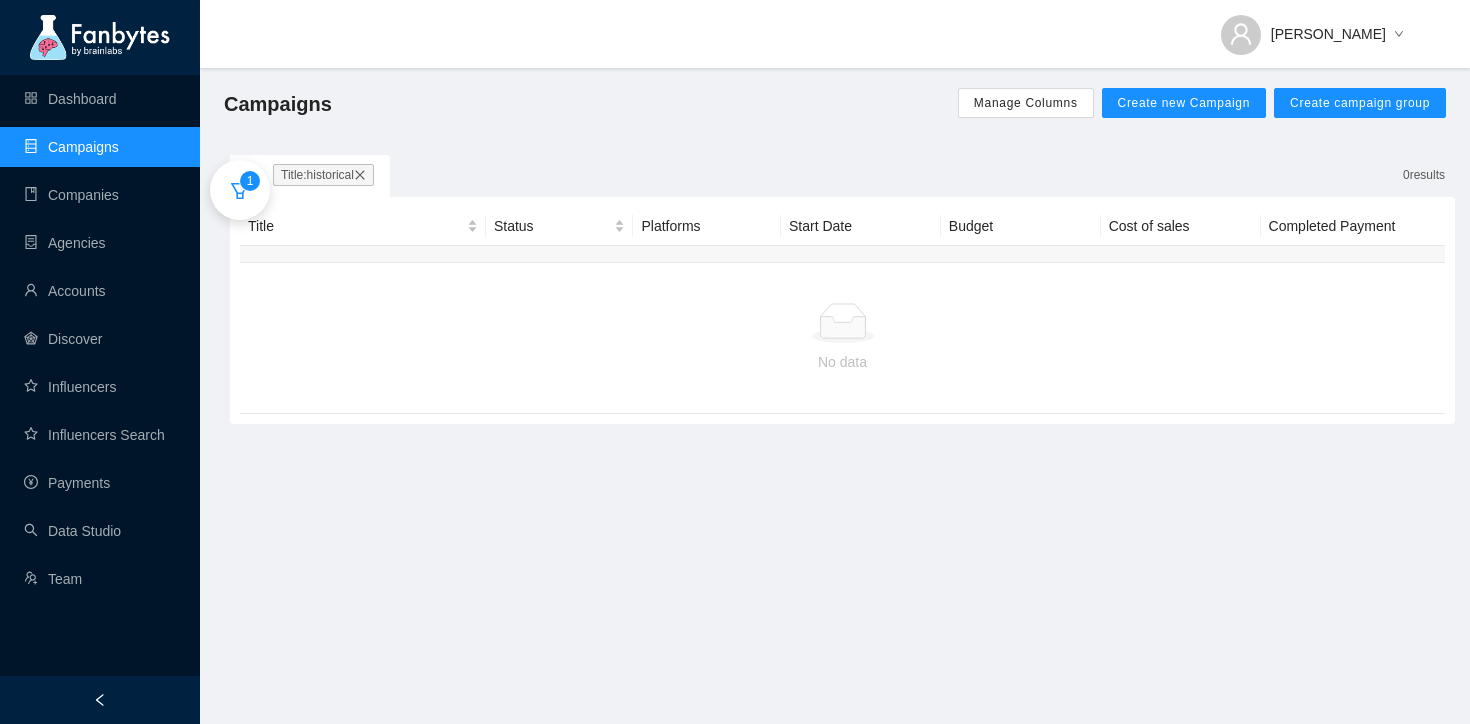 click on "Title: historical" at bounding box center [323, 175] 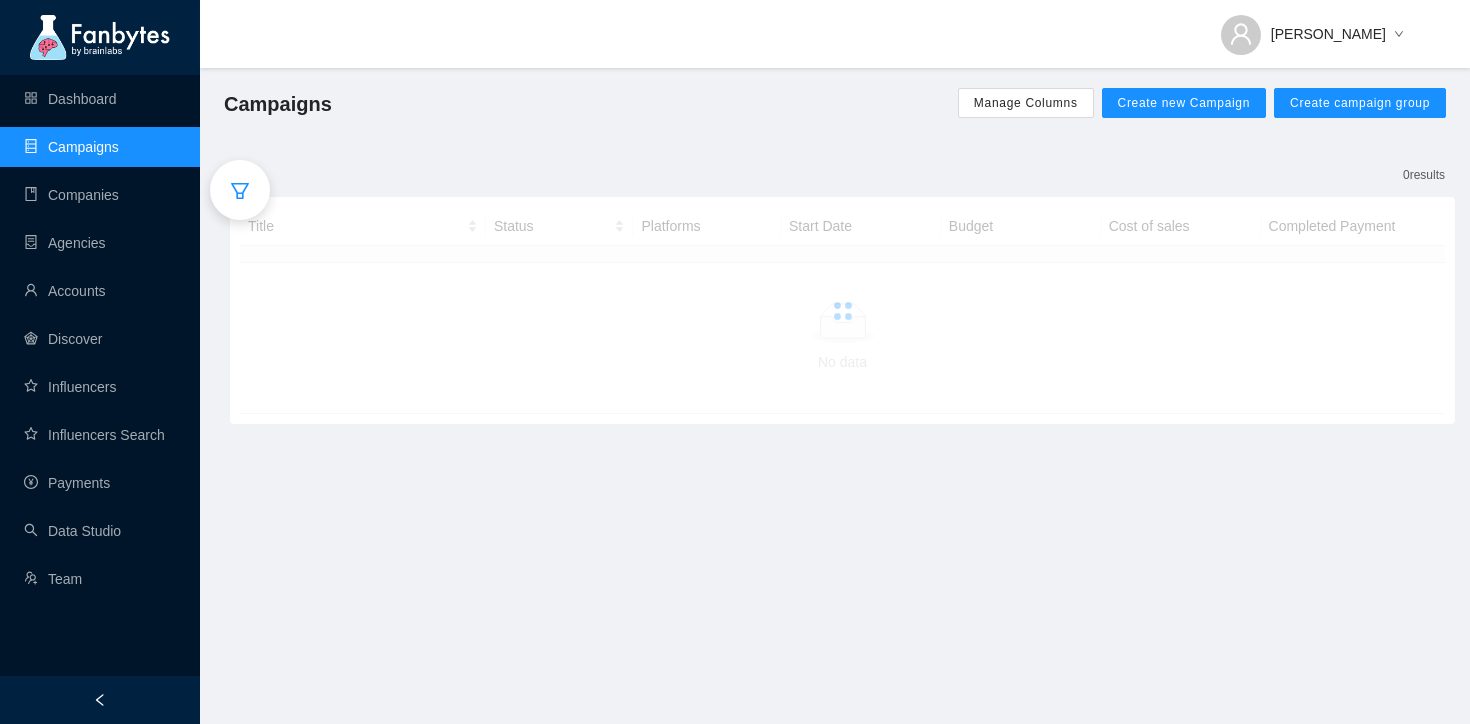 click at bounding box center [240, 190] 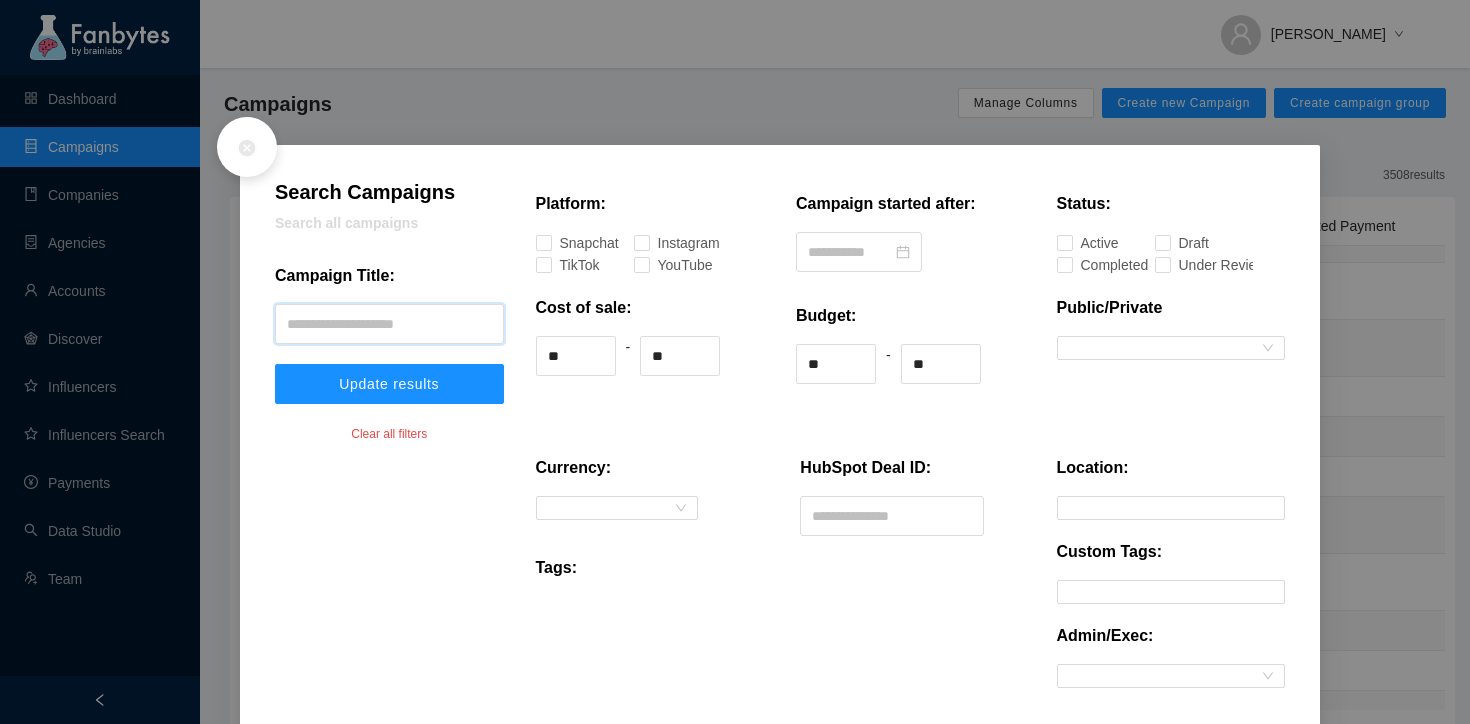 click at bounding box center [389, 324] 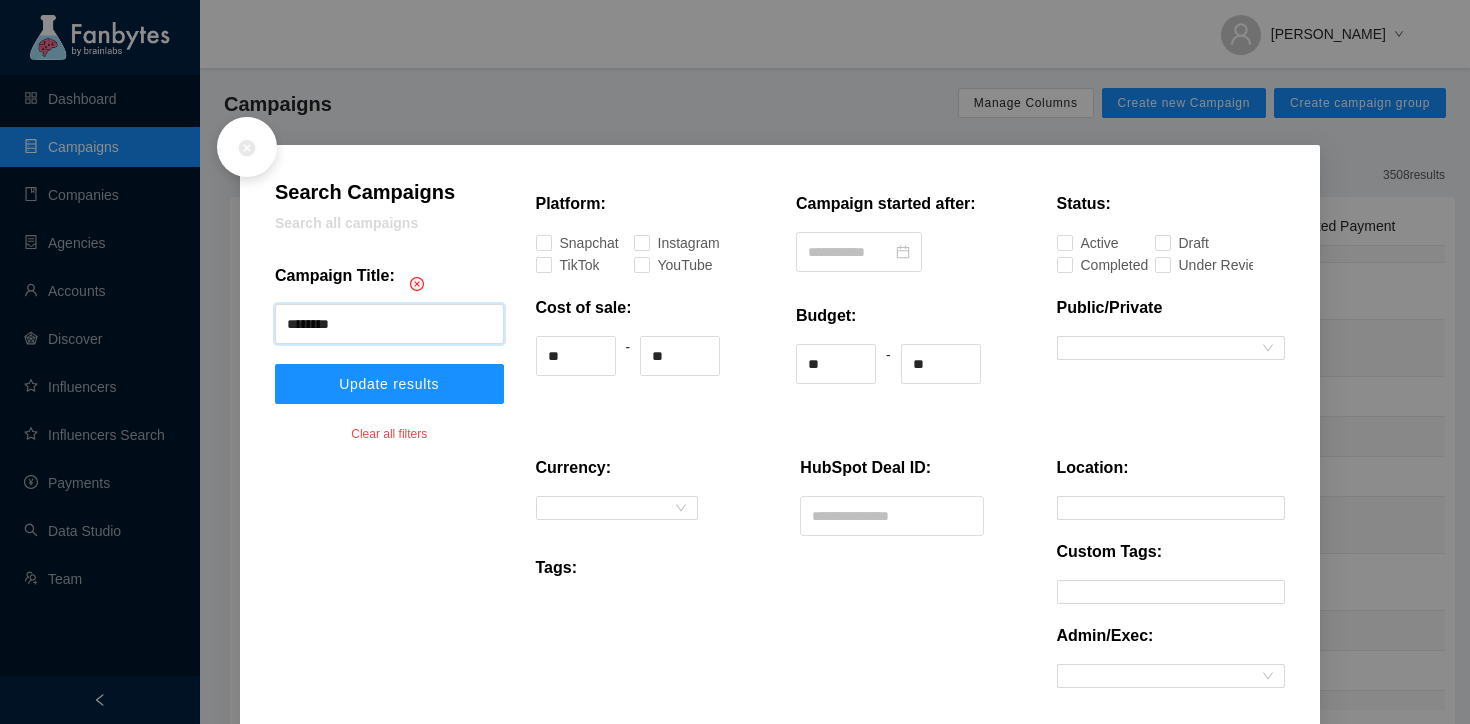 type on "********" 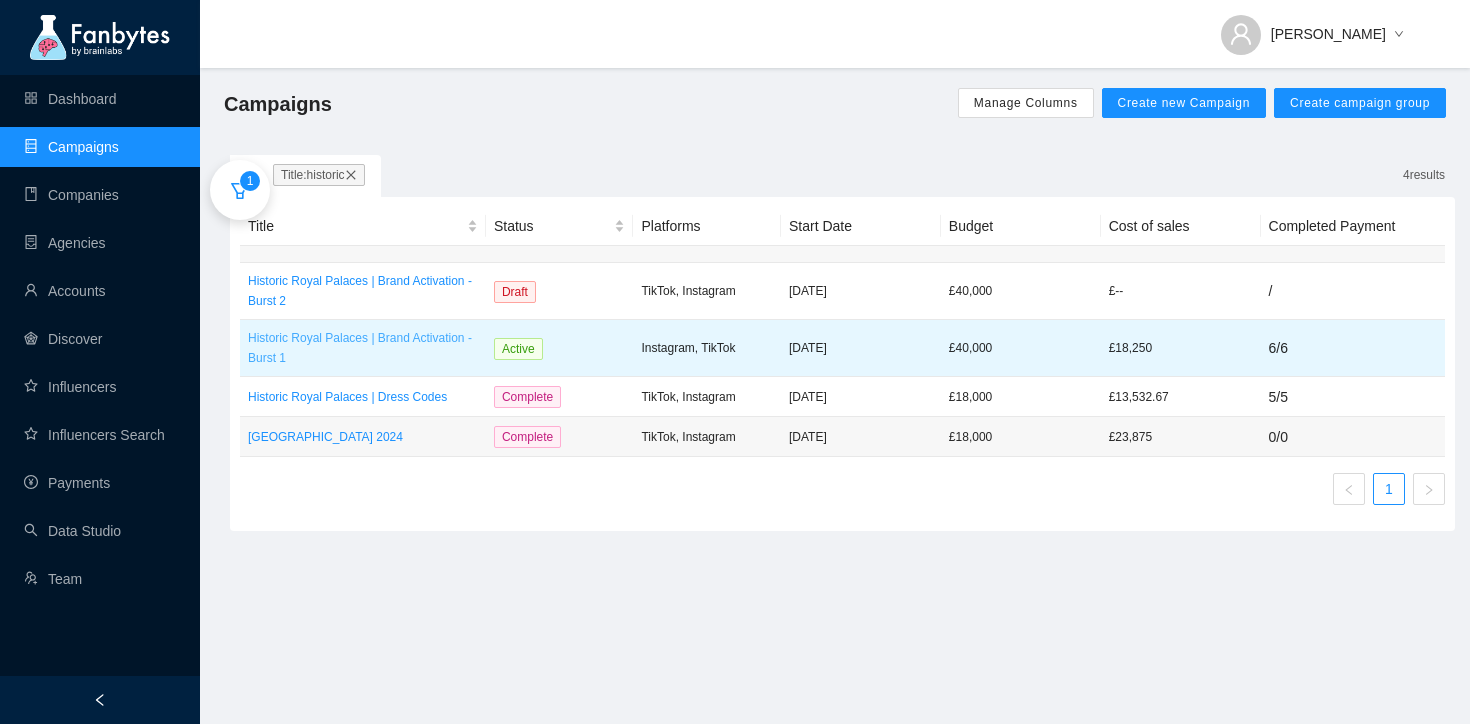 click on "Historic Royal Palaces | Brand Activation - Burst 1" at bounding box center [363, 348] 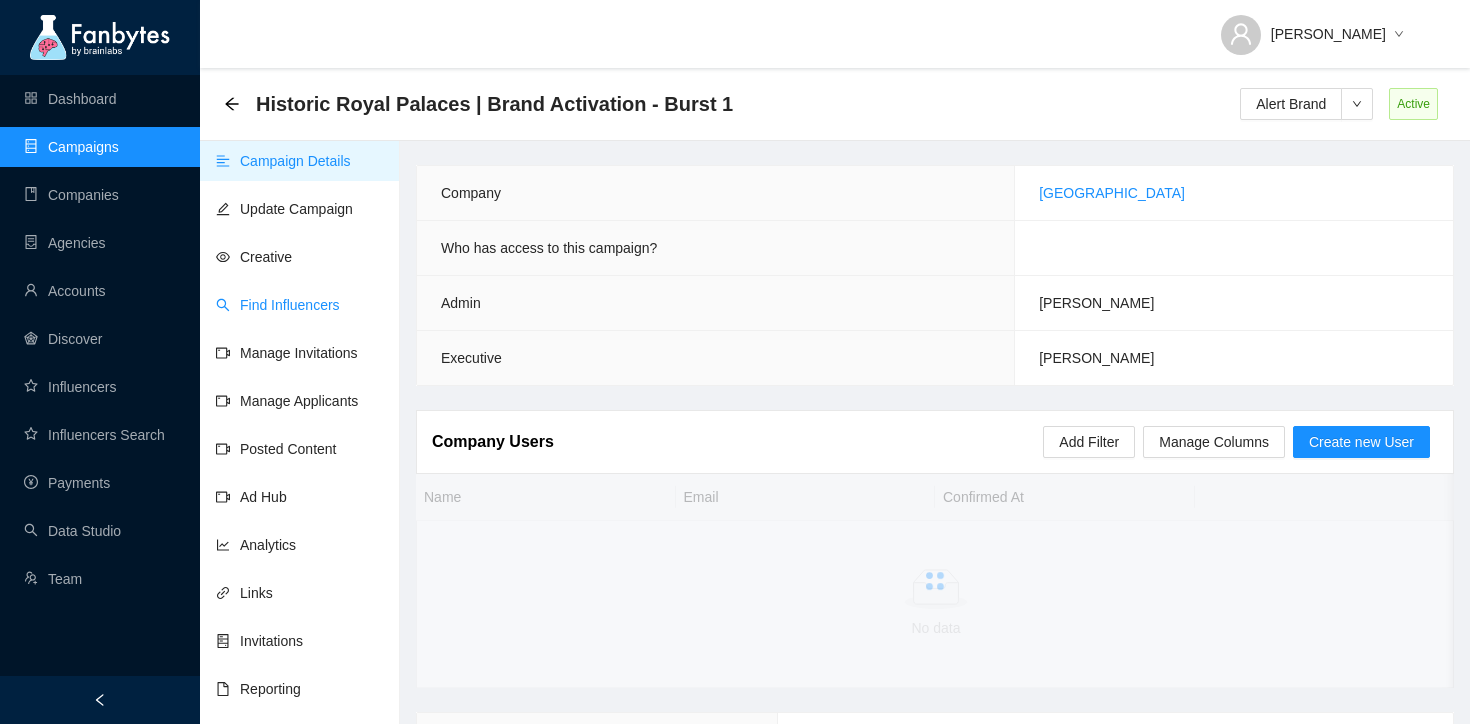 click on "Find Influencers" at bounding box center [278, 305] 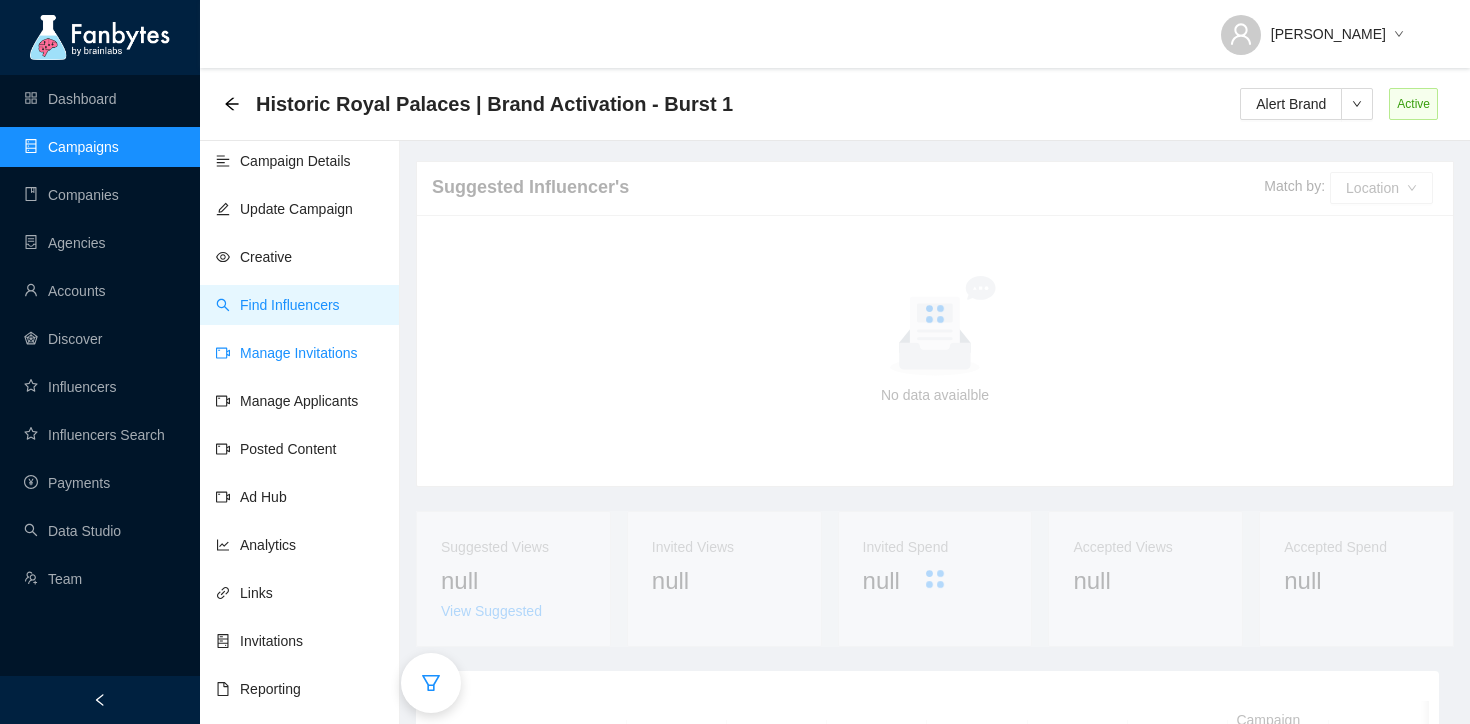 click on "Manage Invitations" at bounding box center [287, 353] 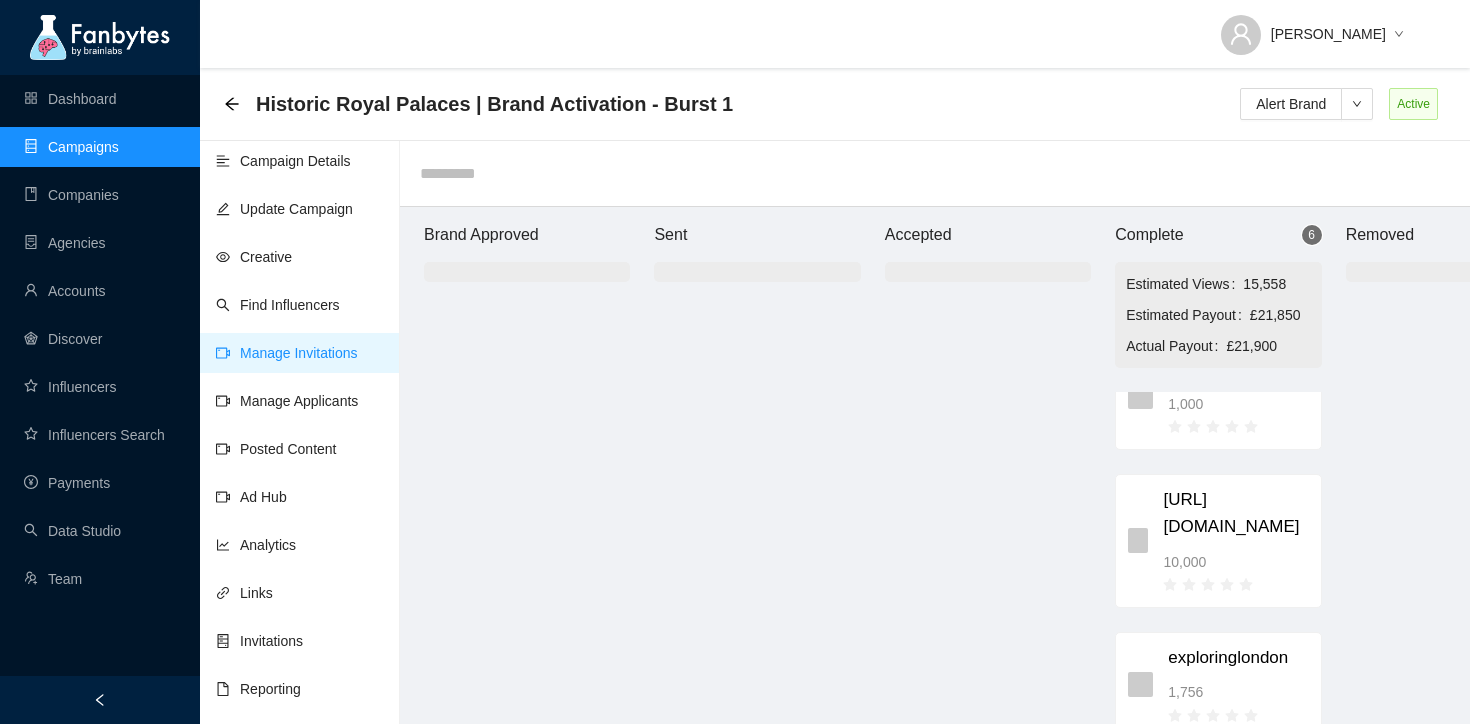 scroll, scrollTop: 459, scrollLeft: 0, axis: vertical 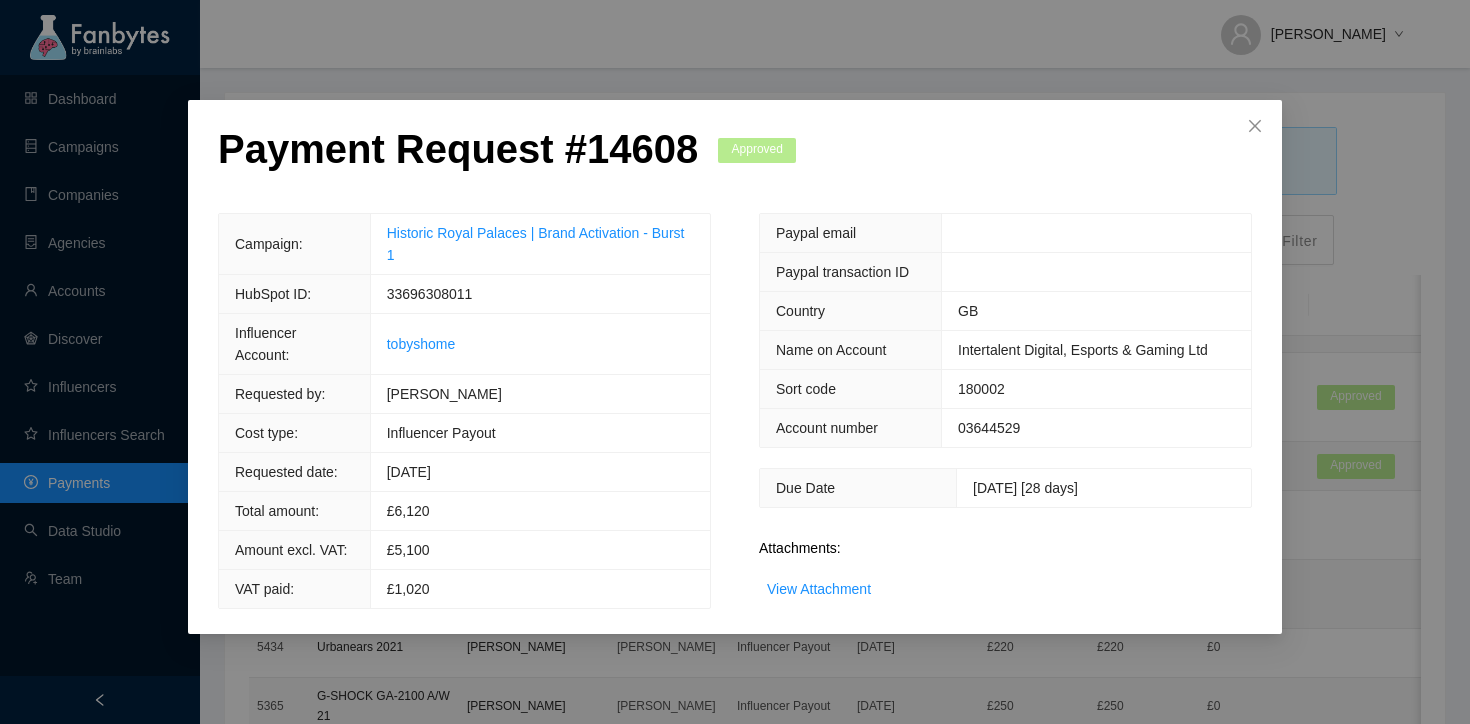 click on "Payment Request # 14608 Approved Campaign: Historic Royal Palaces | Brand Activation - Burst 1 HubSpot ID: 33696308011 Influencer Account: tobyshome Requested by: [PERSON_NAME] Cost type: Influencer Payout Requested date: [DATE] Total amount: £ 6,120 Amount excl. VAT: £5,100 VAT paid: £1,020 Paypal email Paypal transaction ID Country GB Name on Account Intertalent Digital, Esports & Gaming Ltd Sort code 180002 Account number [FINANCIAL_ID] Due Date [DATE]  [28 days] Attachments: View Attachment" at bounding box center (735, 367) 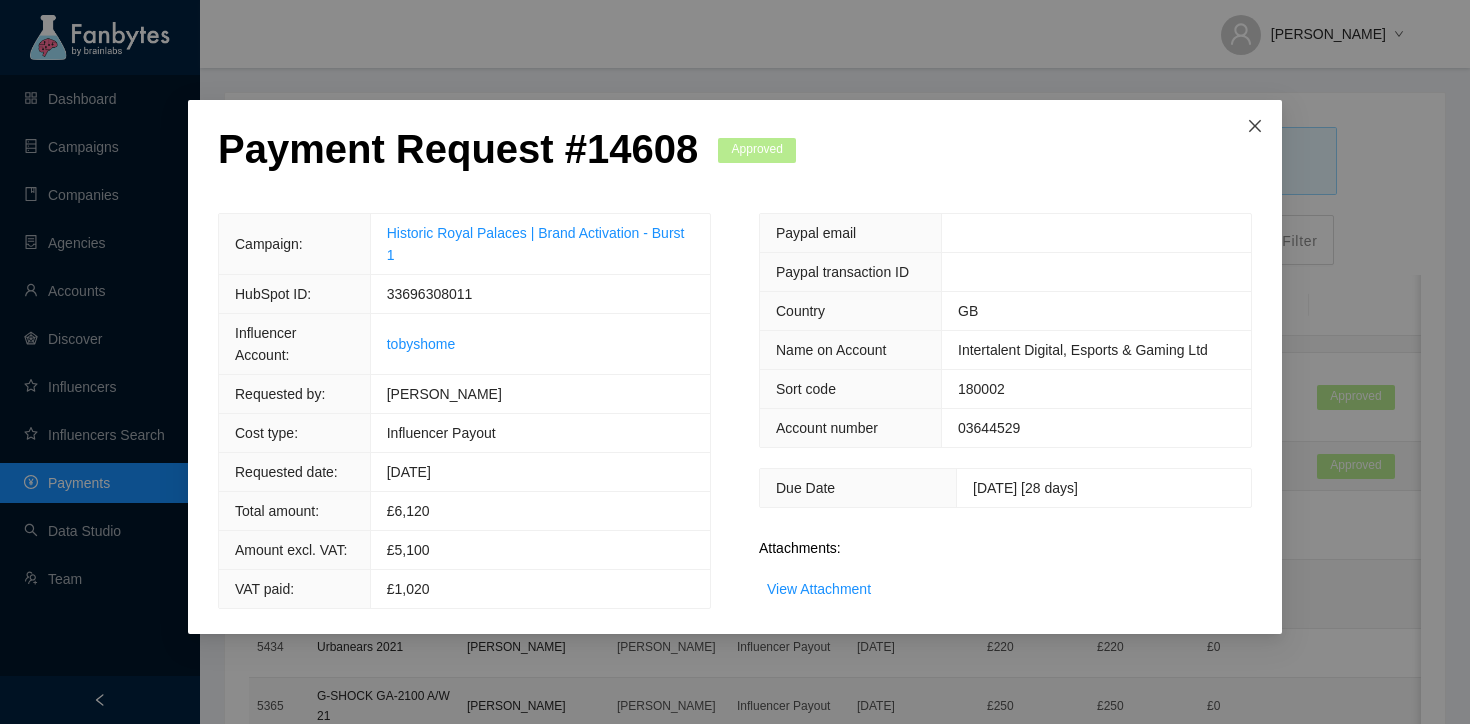 click 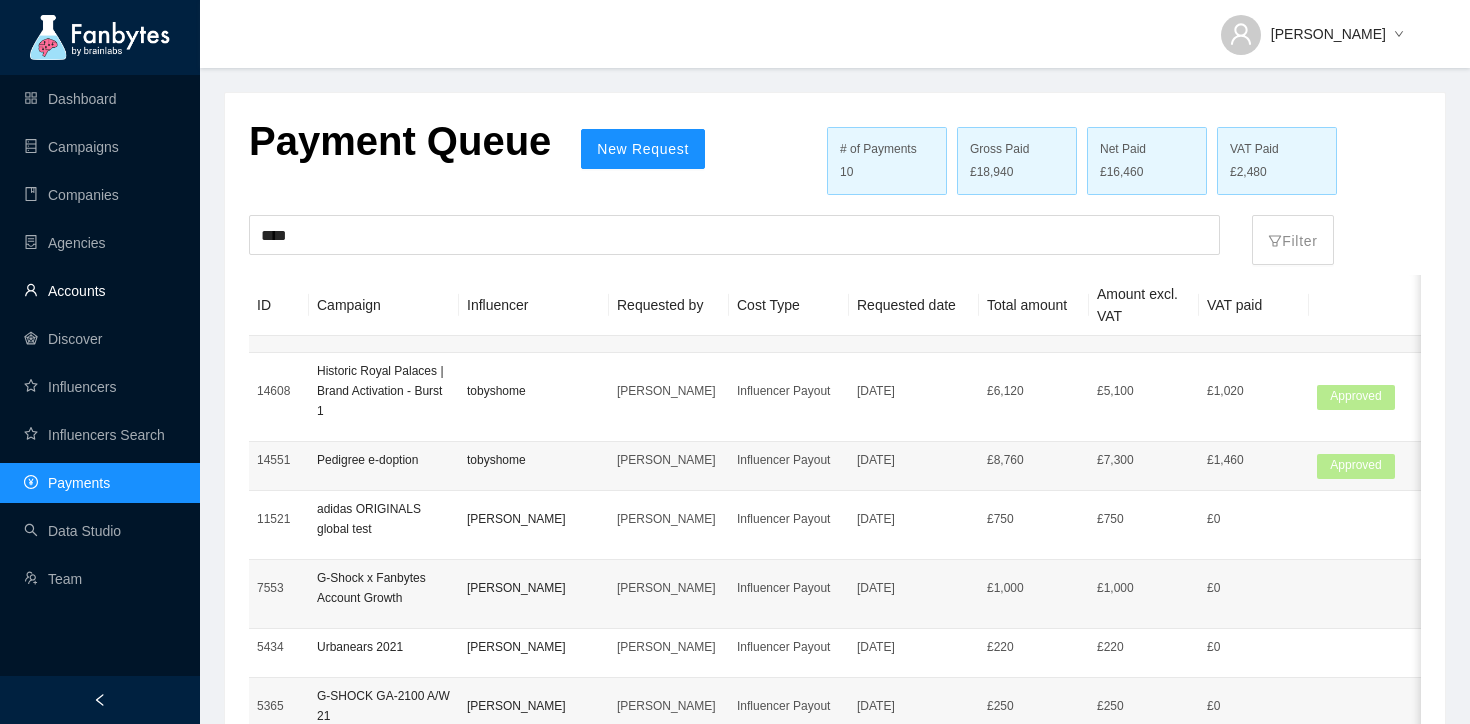 click on "Accounts" at bounding box center (65, 291) 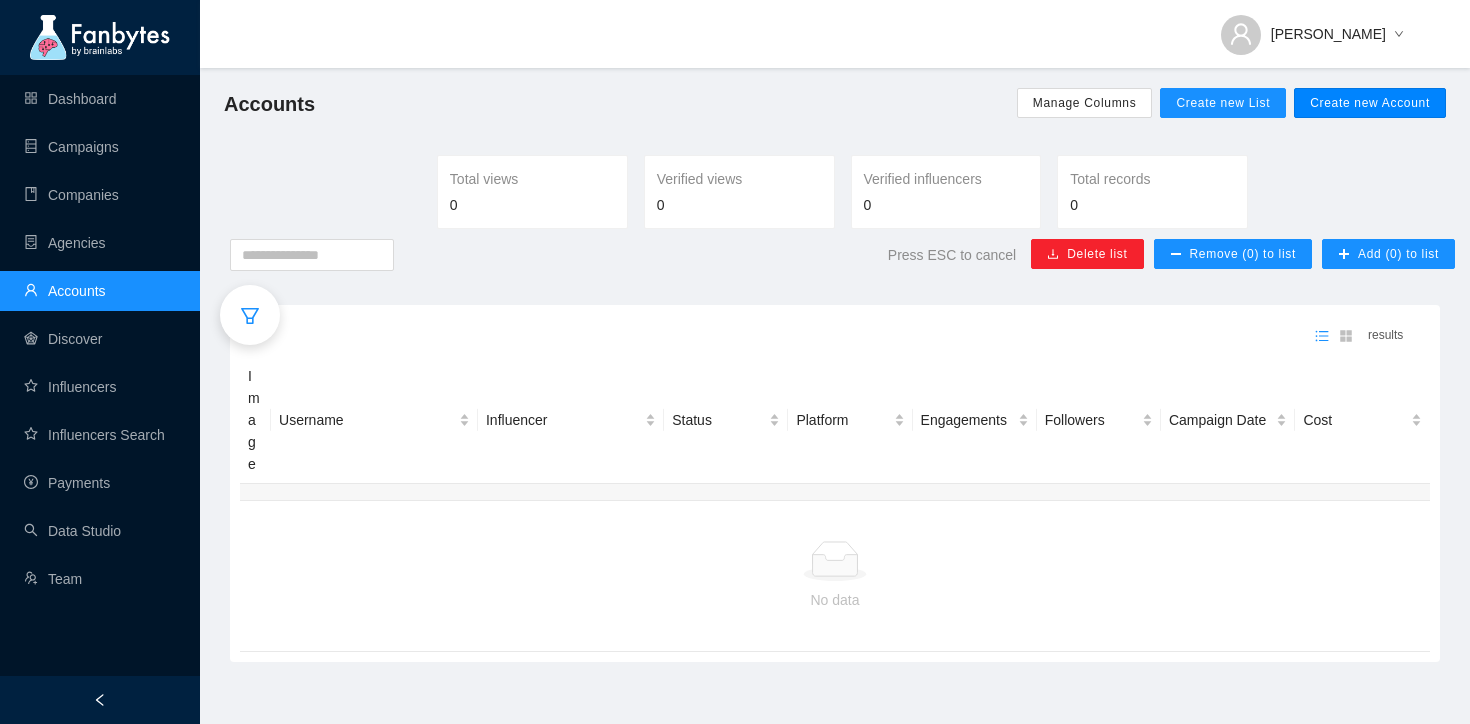 click on "Create new Account" at bounding box center (1370, 103) 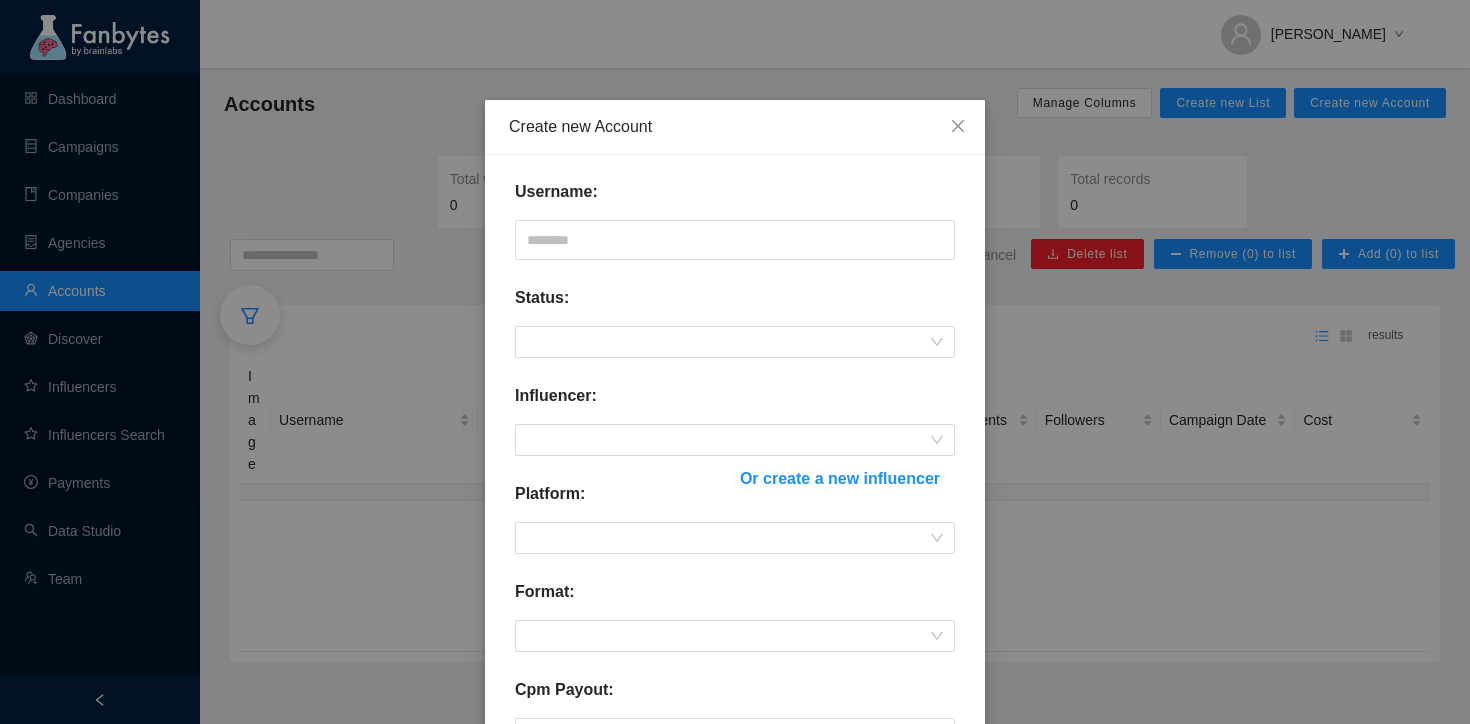 click on "Username: Status: Influencer: Or create a new influencer Platform: Format: Cpm Payout: ** Tags:   Select... Active: Sales appropriate?: Cancel Submit" at bounding box center (735, 640) 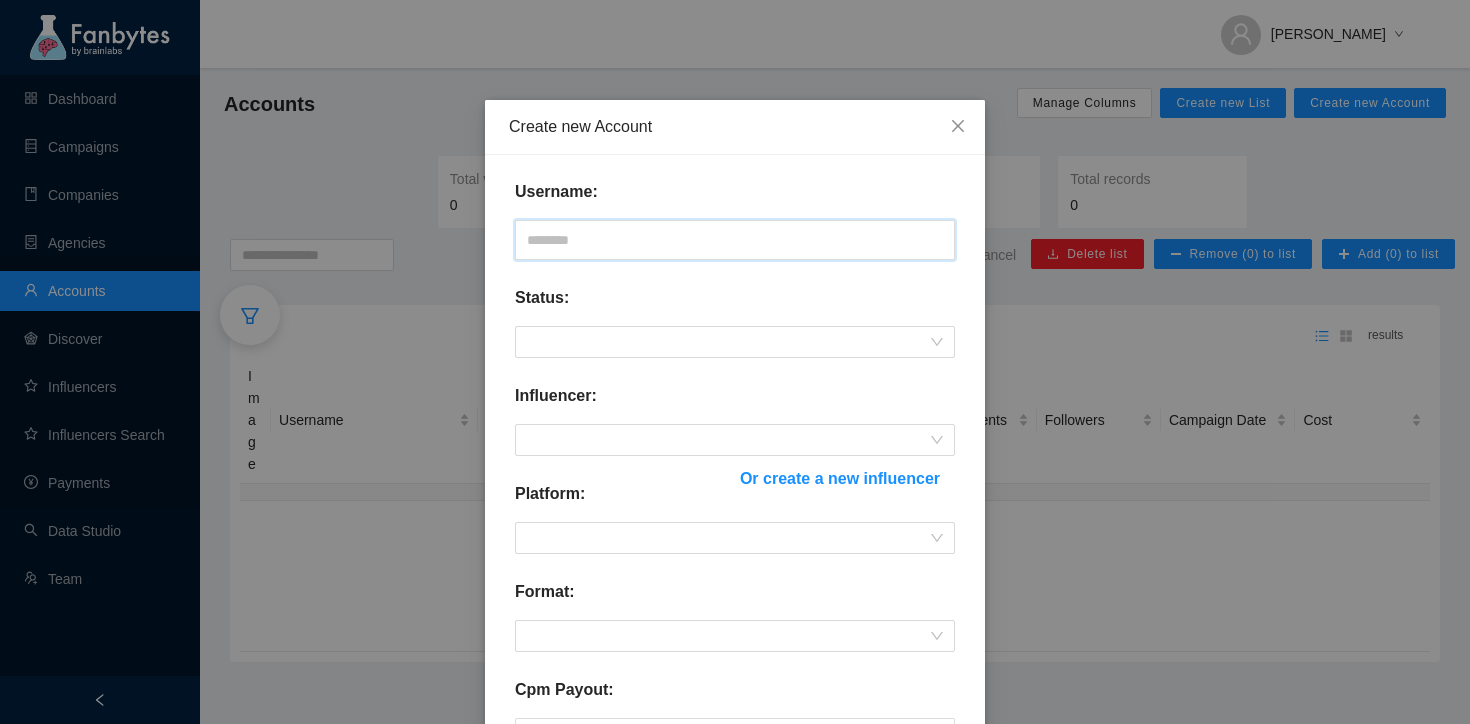 click at bounding box center (735, 240) 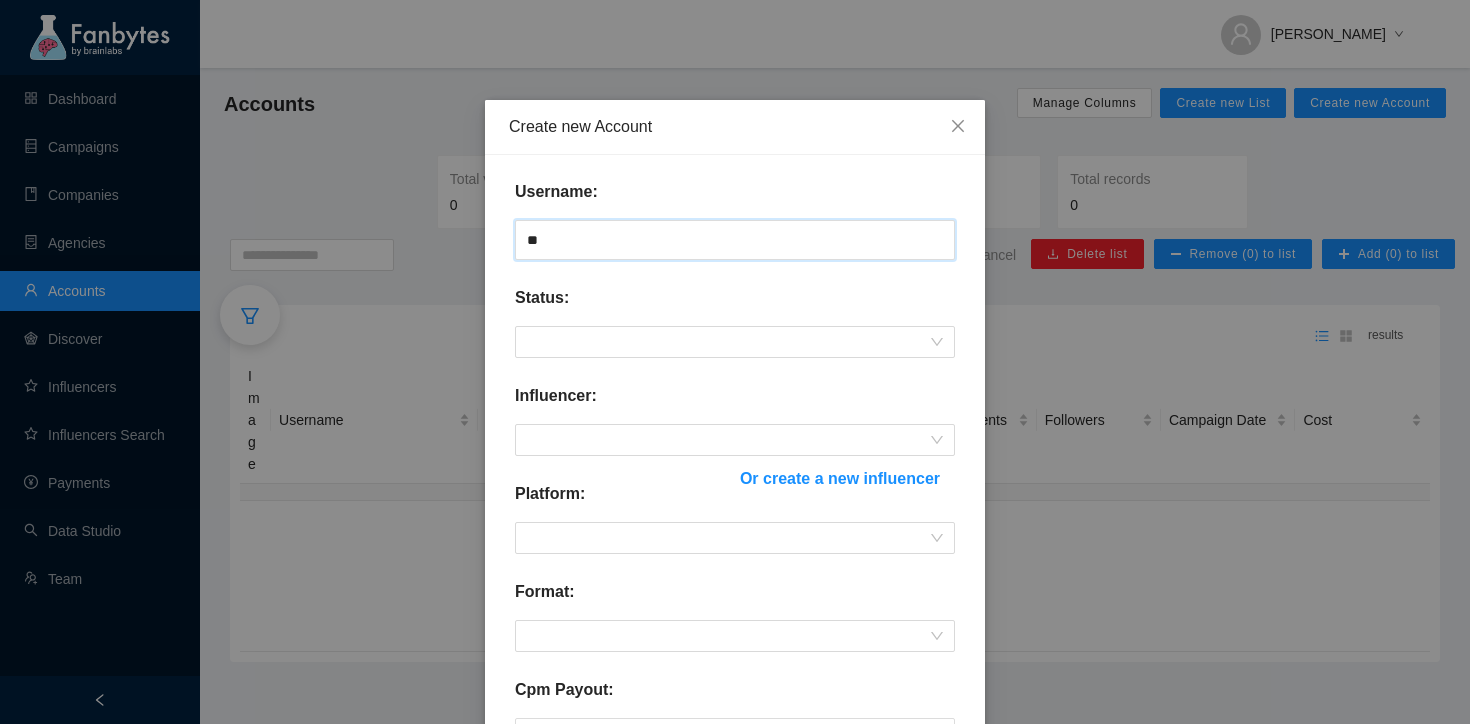type on "*" 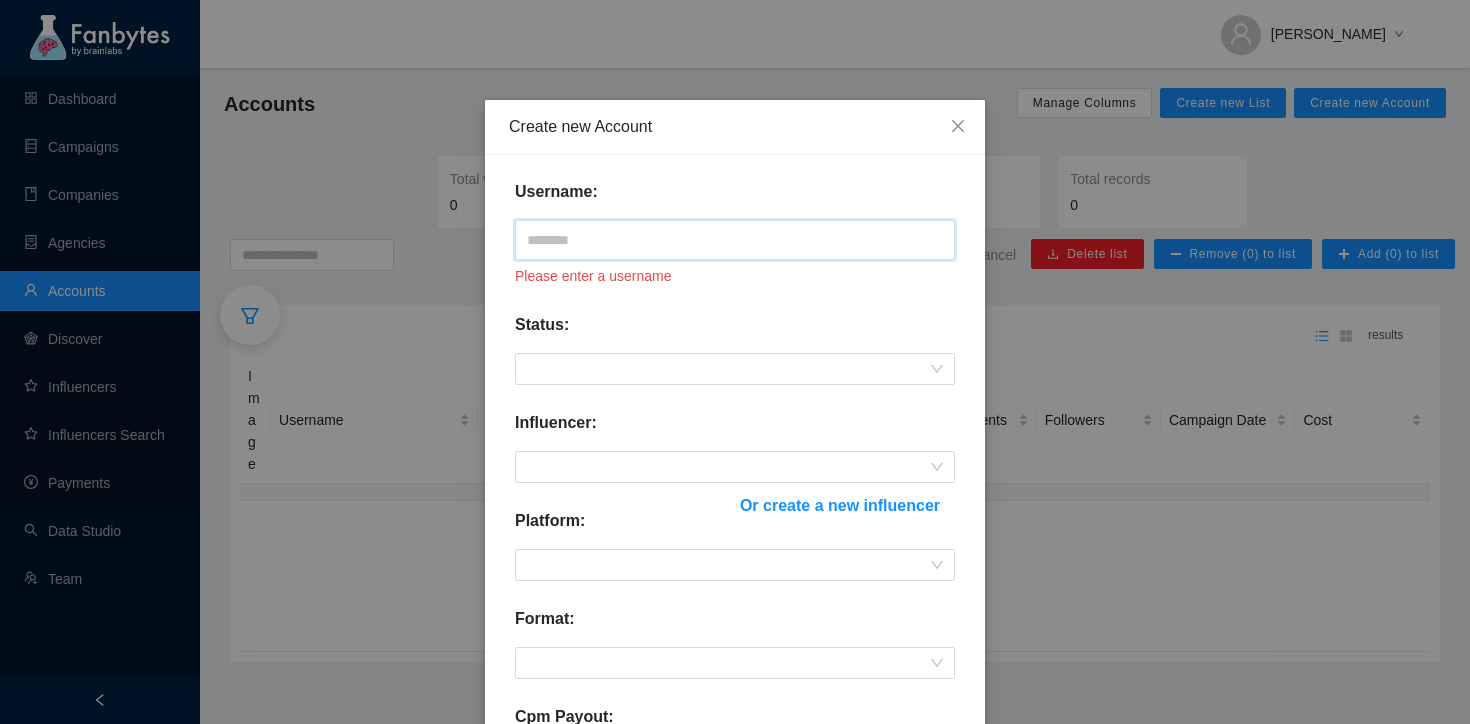 paste on "**********" 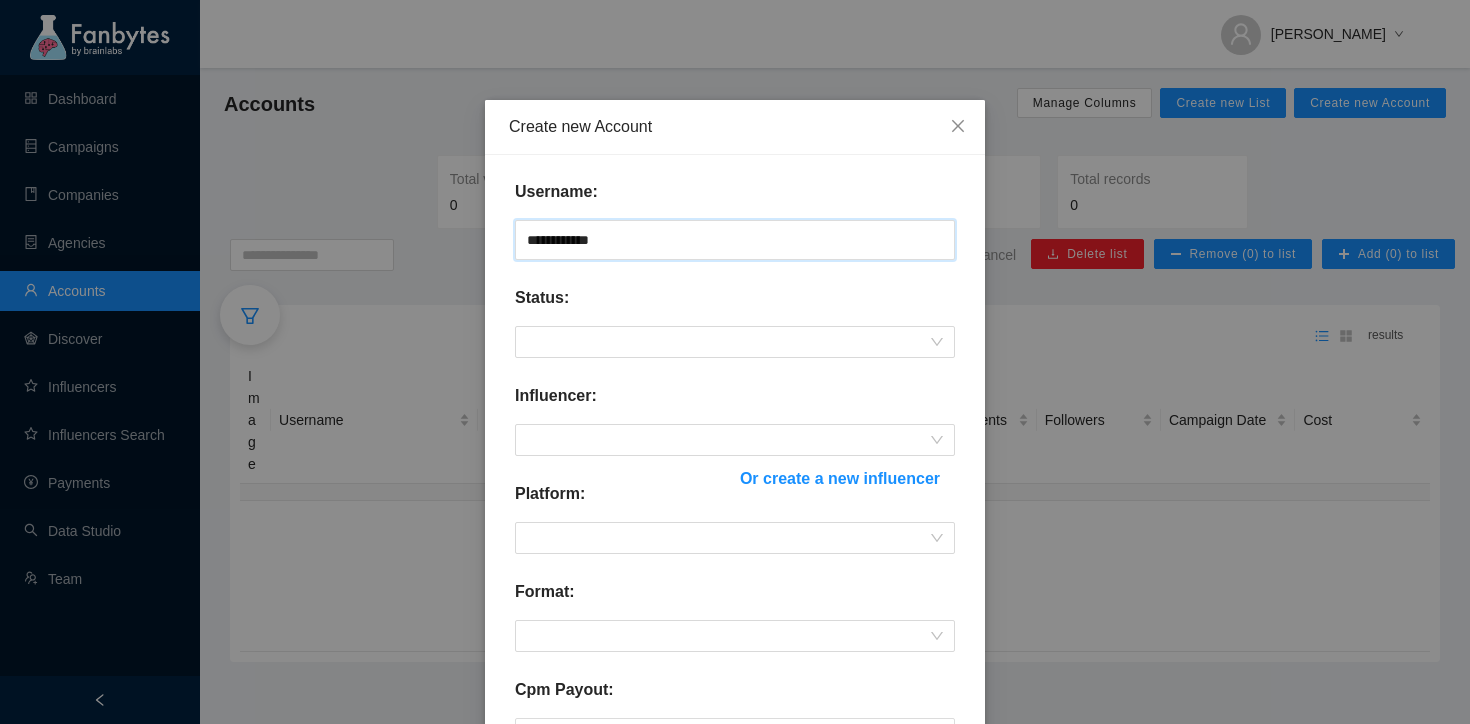 type on "**********" 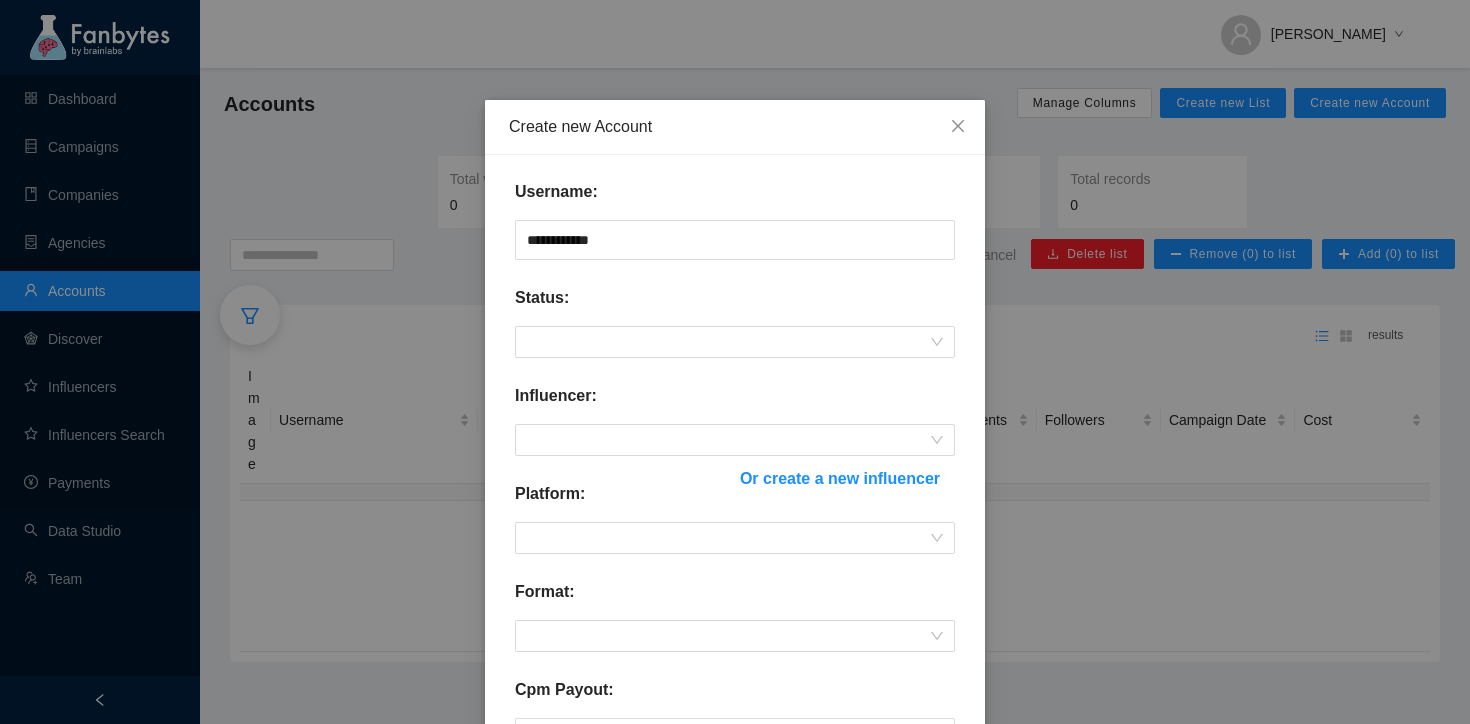 click on "**********" at bounding box center [735, 640] 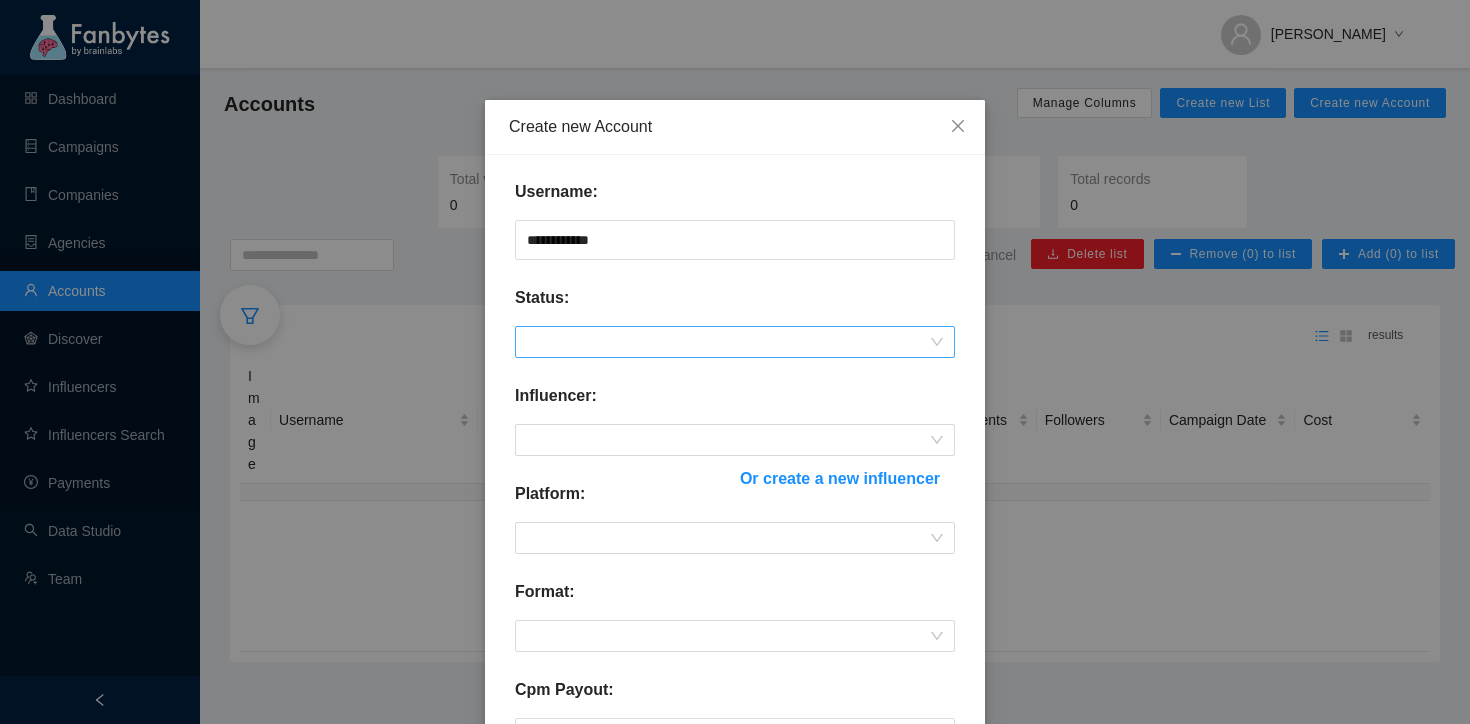 click at bounding box center [735, 342] 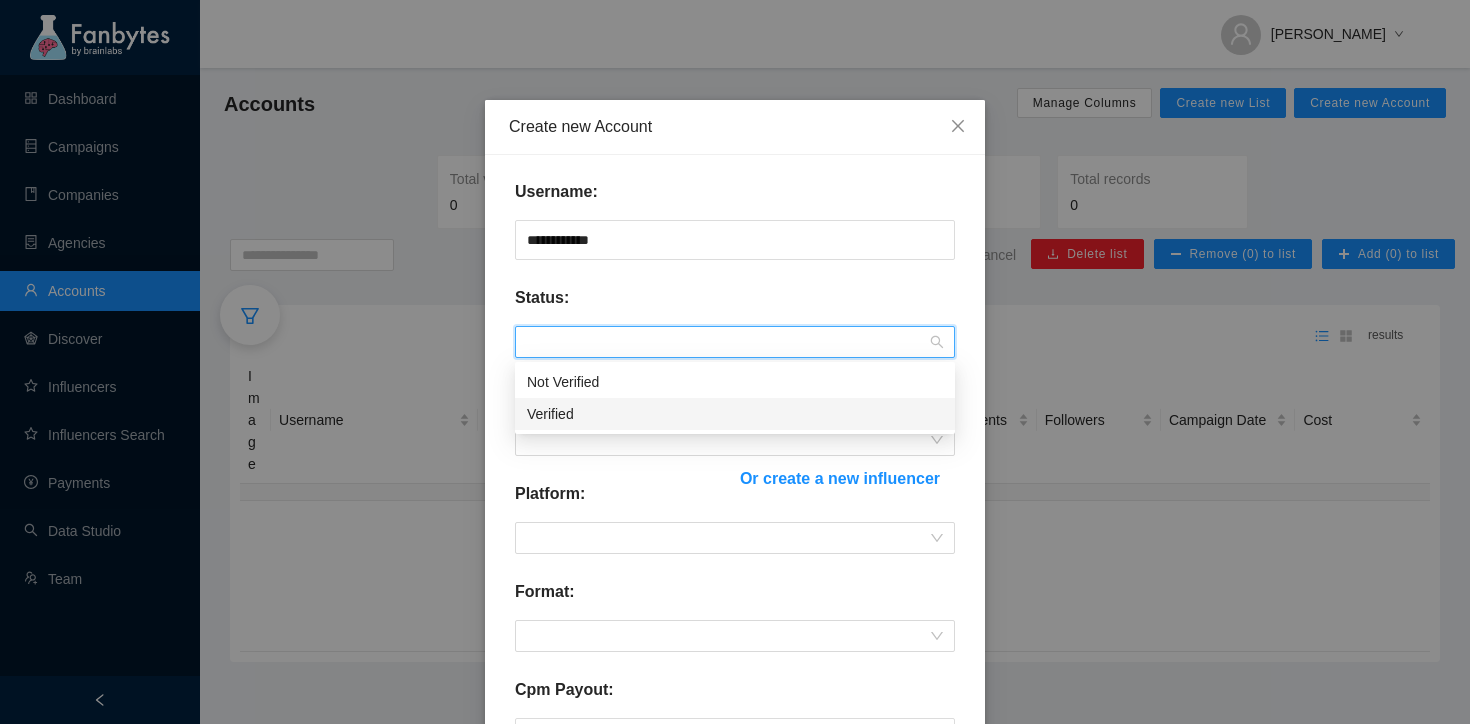 click on "Verified" at bounding box center (735, 414) 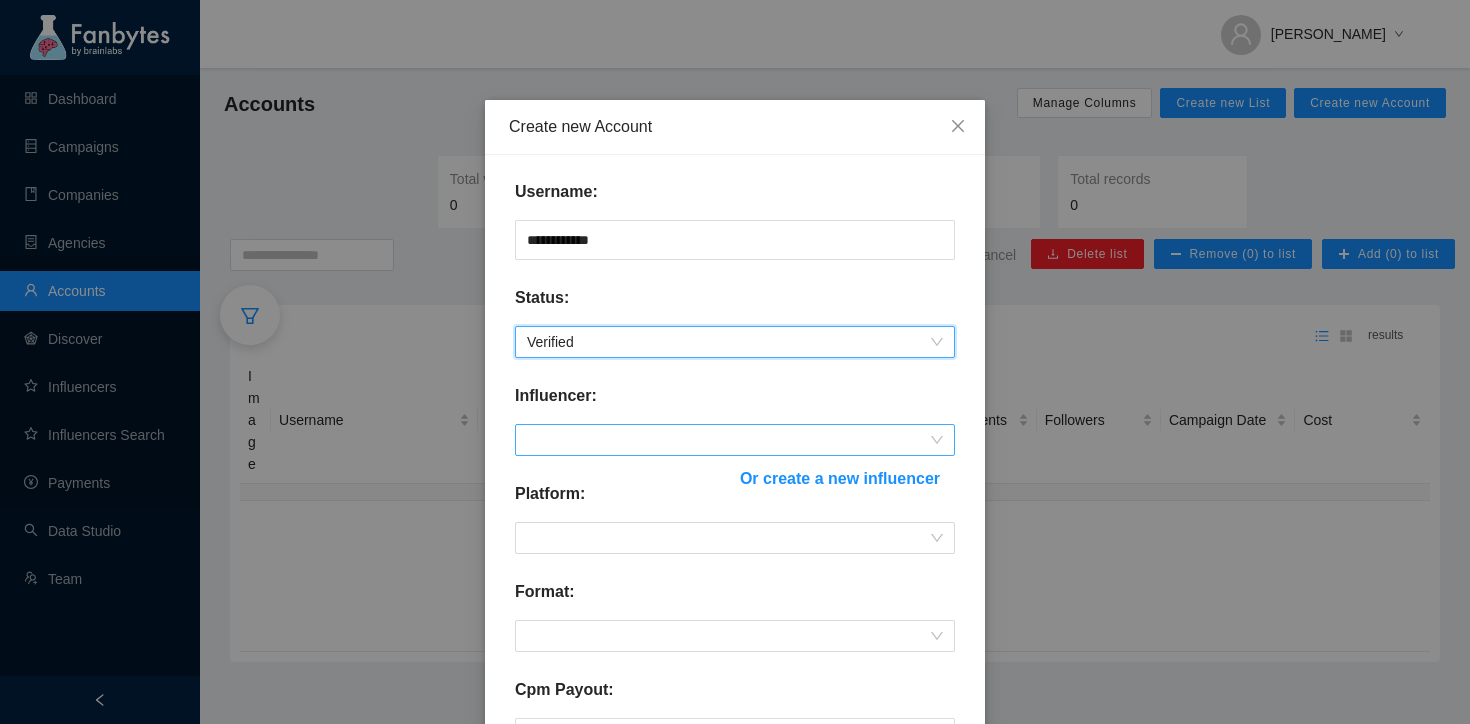click at bounding box center (735, 440) 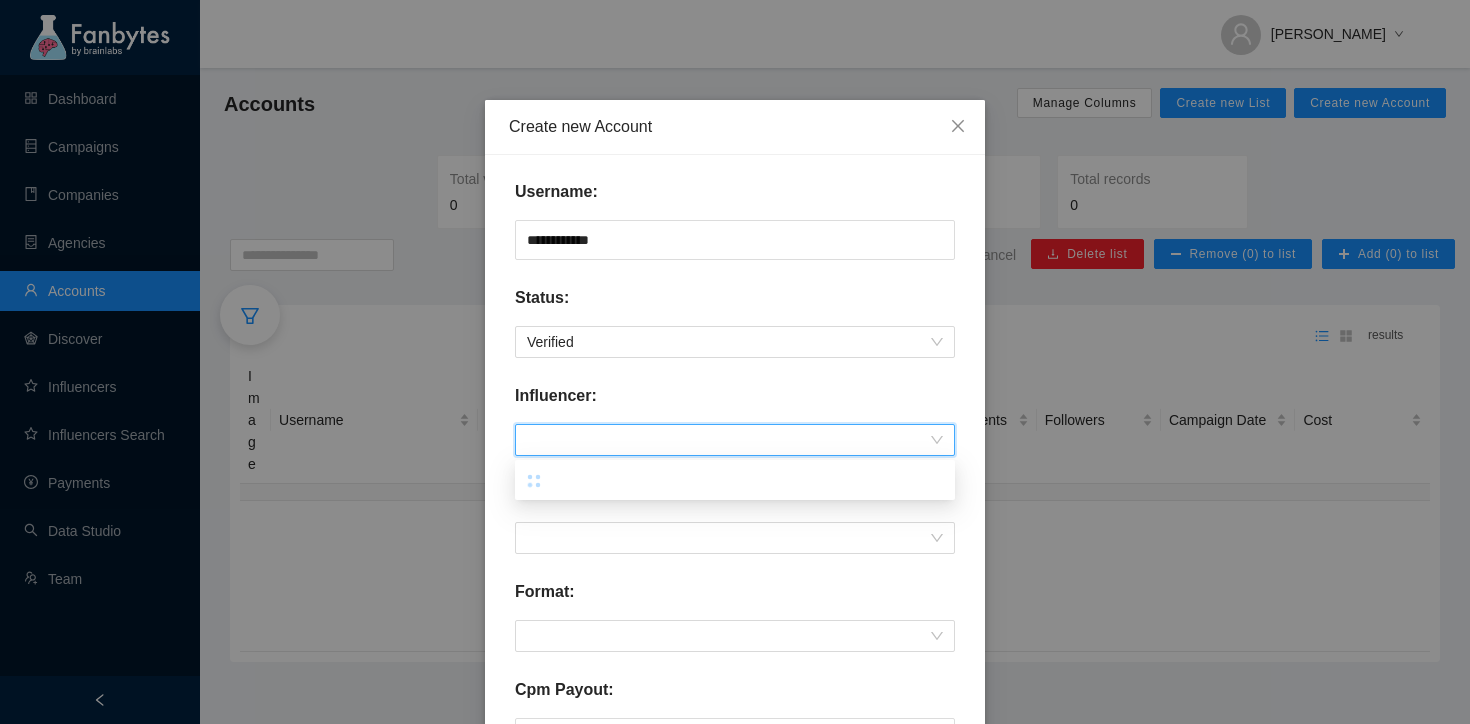 click at bounding box center (735, 440) 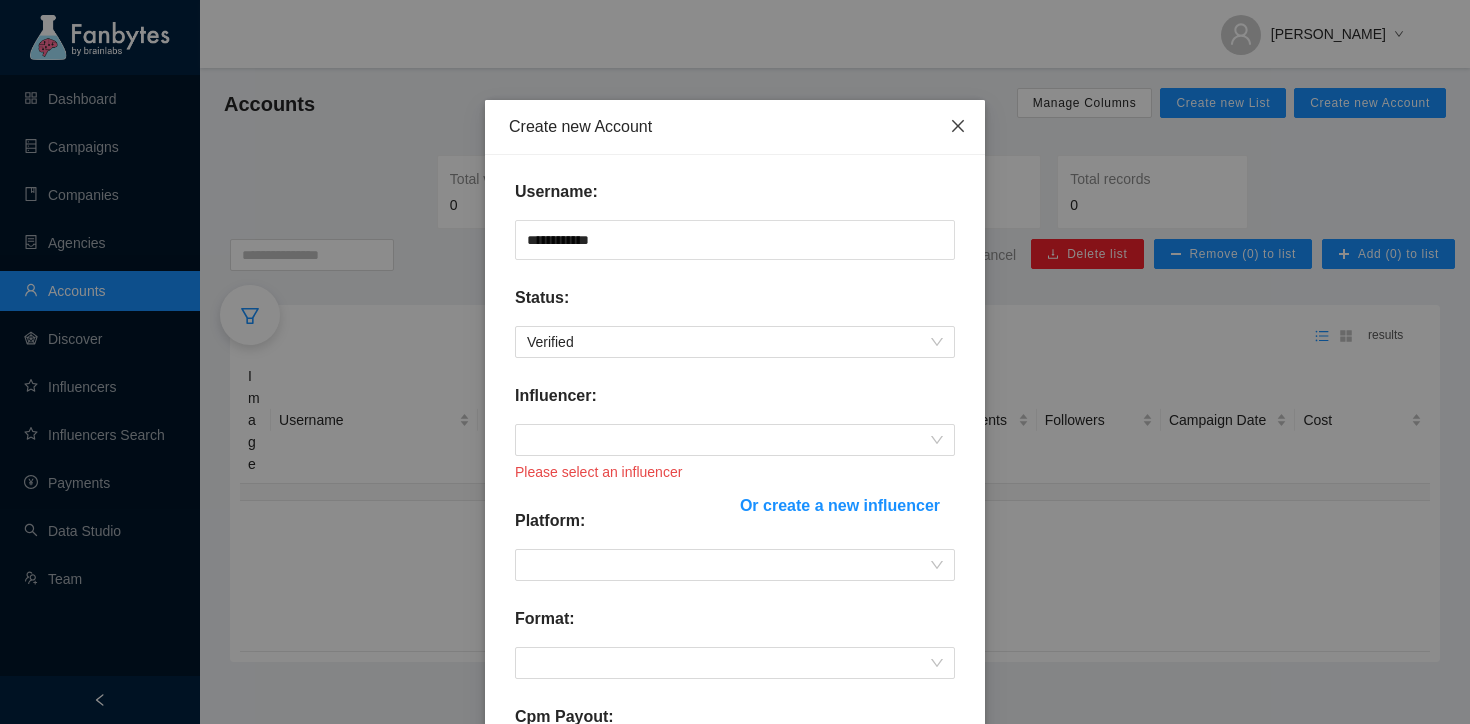click 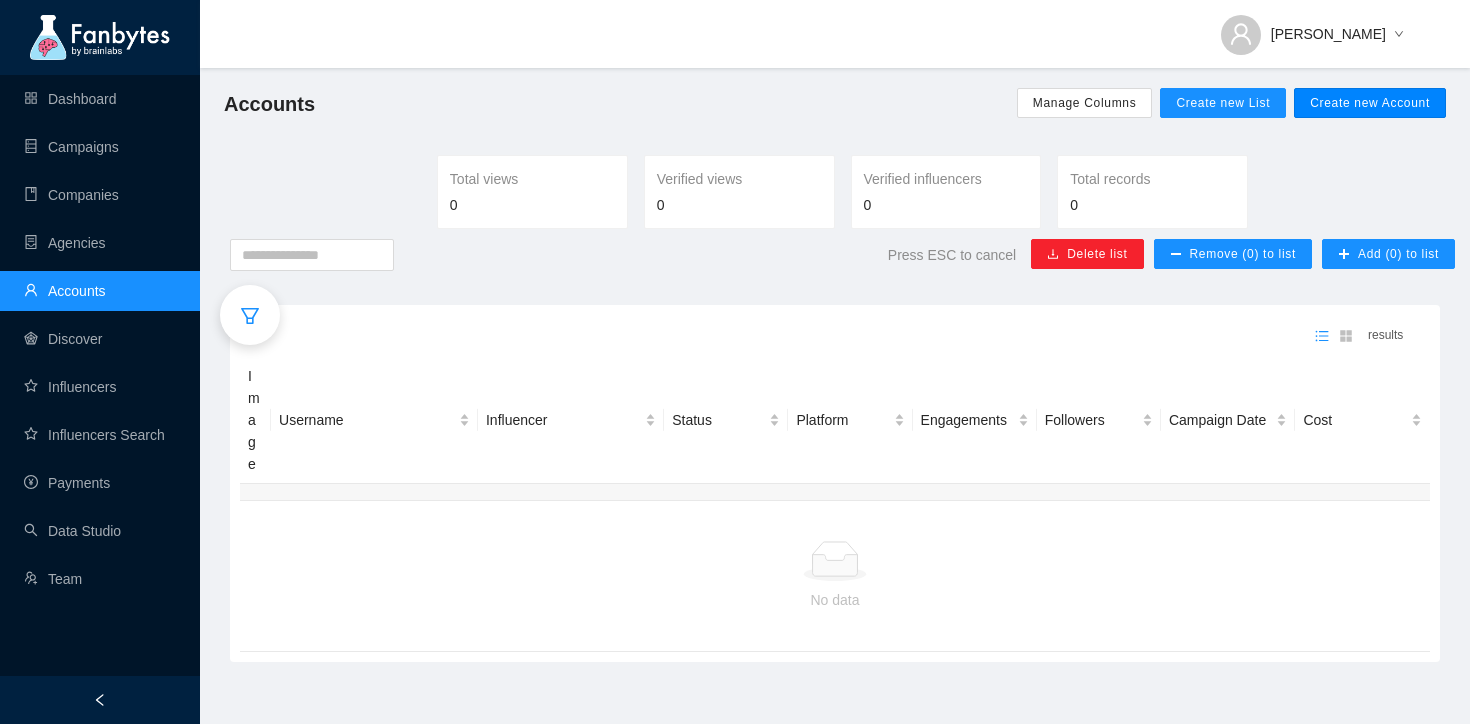 click on "Create new Account" at bounding box center [1370, 103] 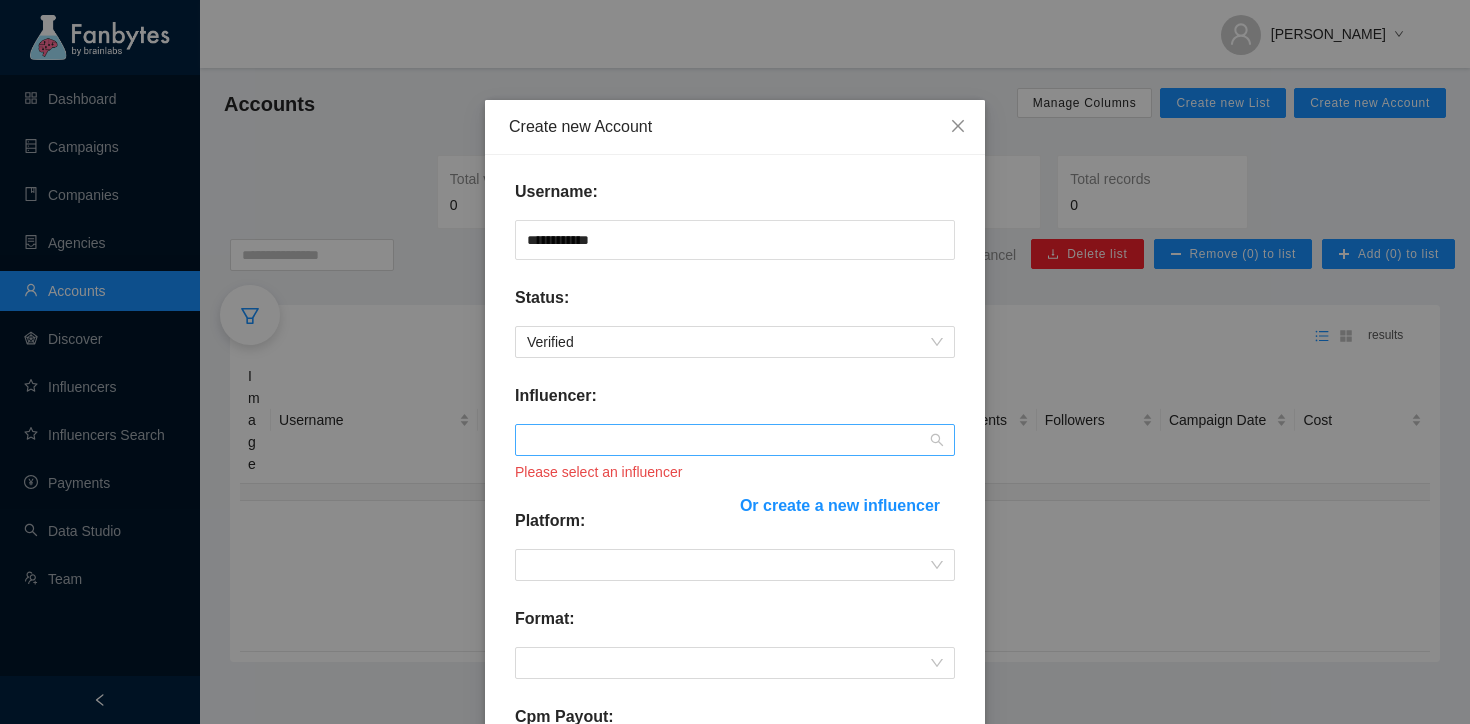 click at bounding box center [735, 440] 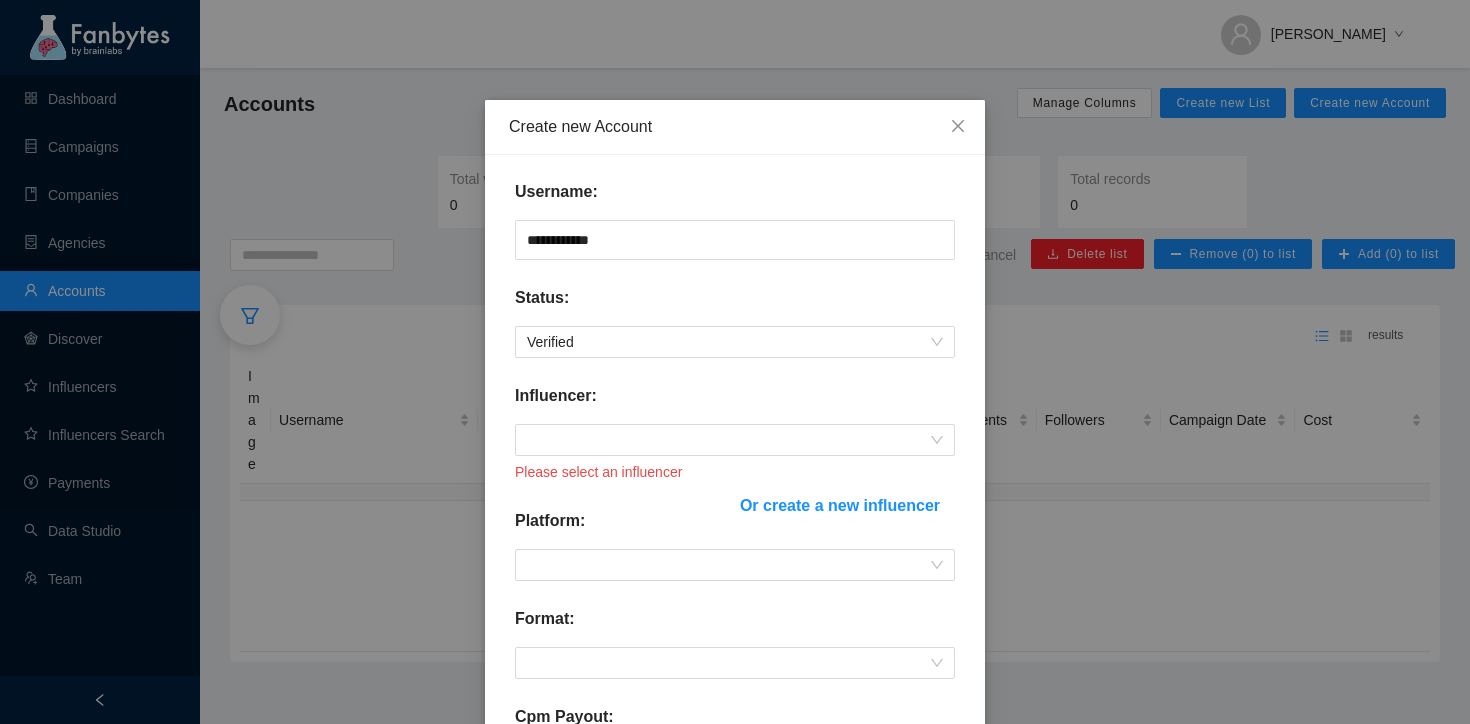 click on "Or create a new influencer" at bounding box center [840, 505] 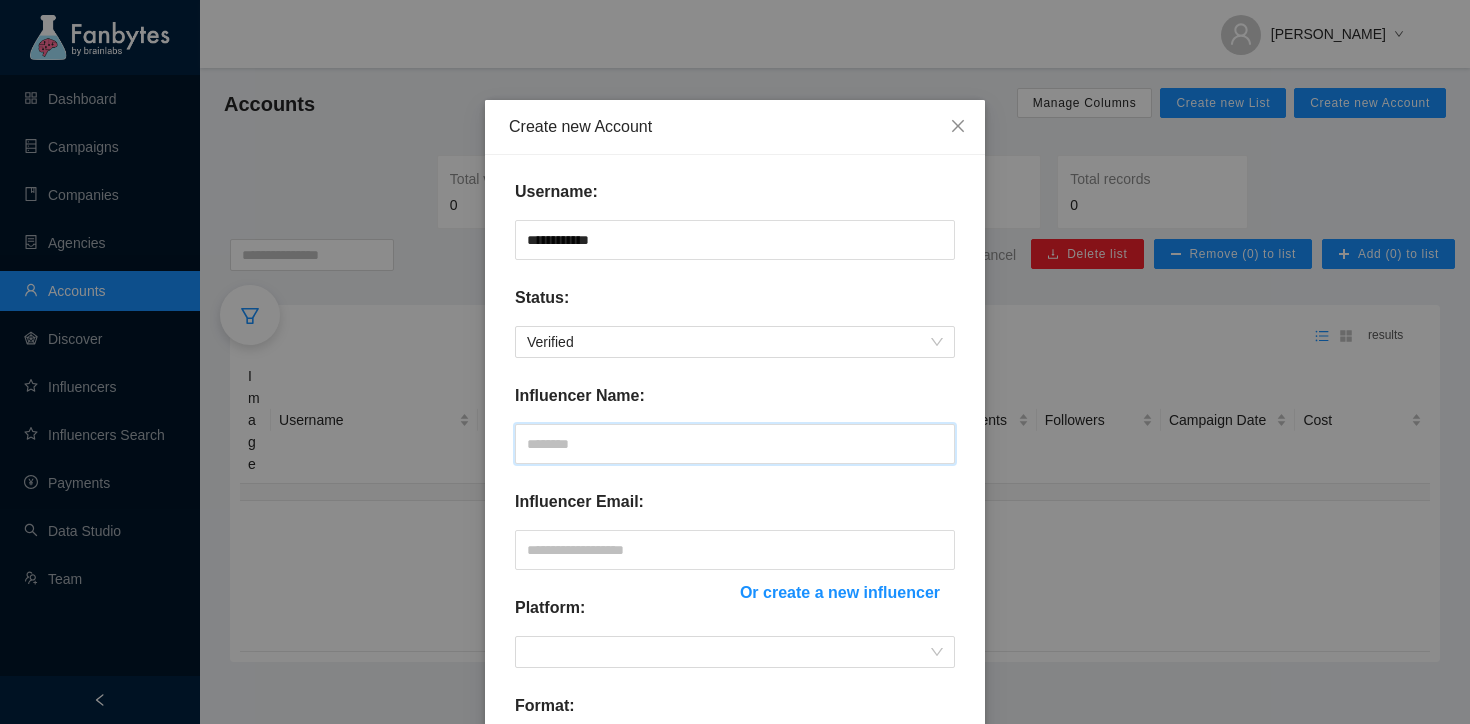click at bounding box center [735, 444] 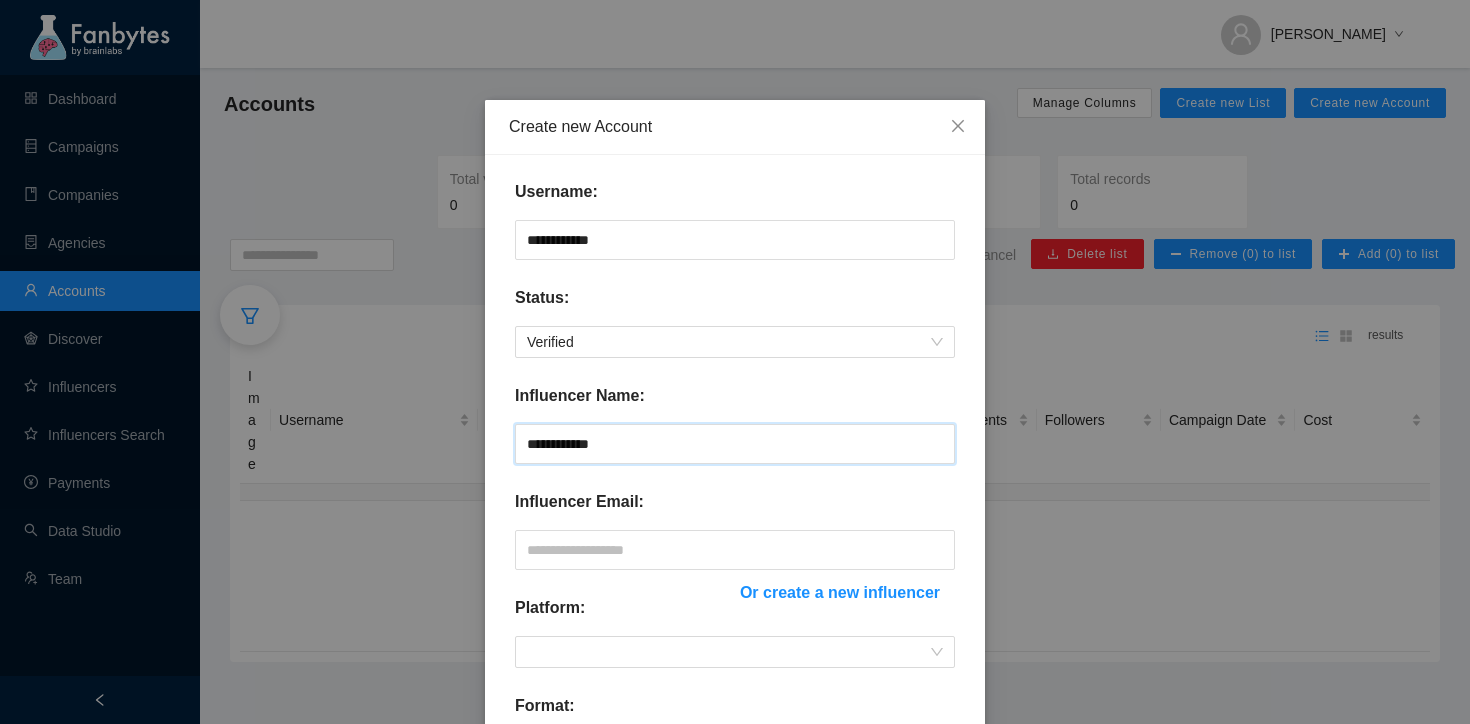 type on "**********" 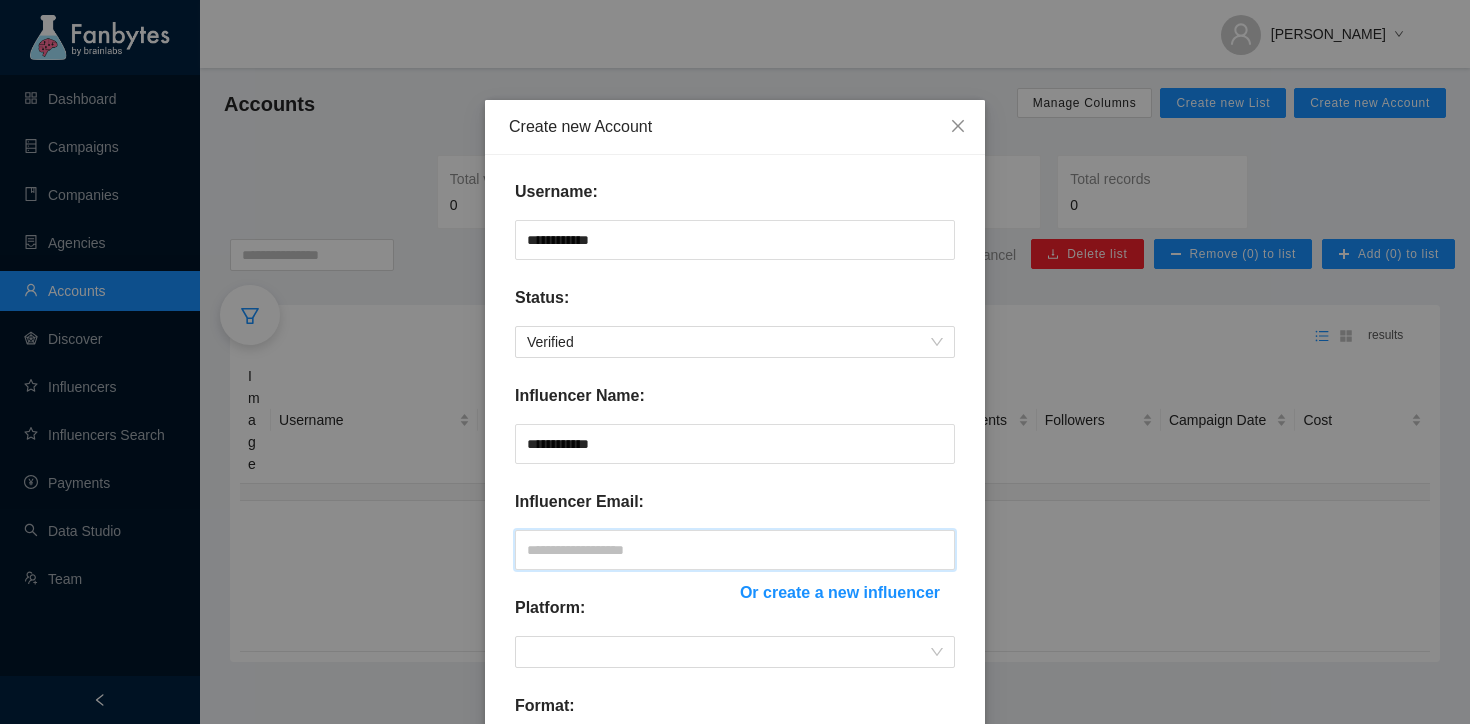 click at bounding box center (735, 550) 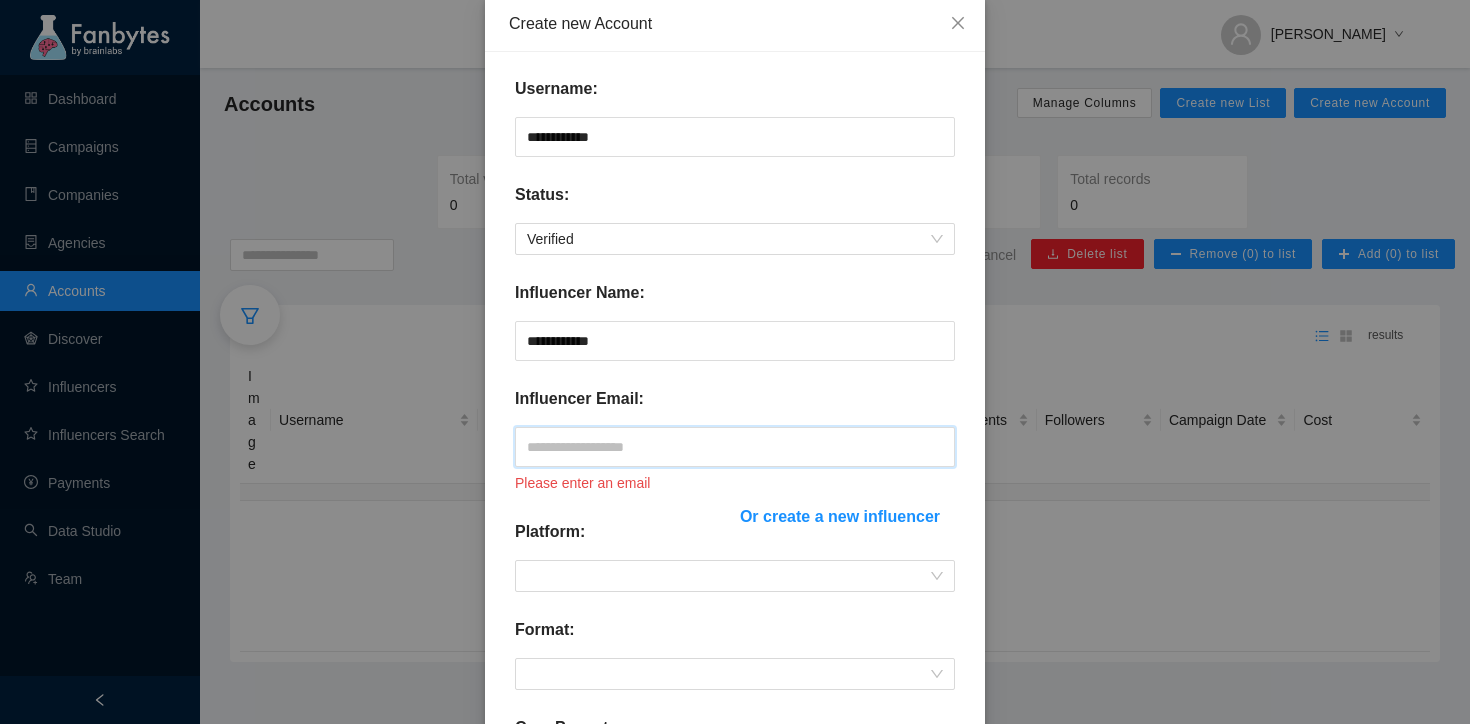 paste on "**********" 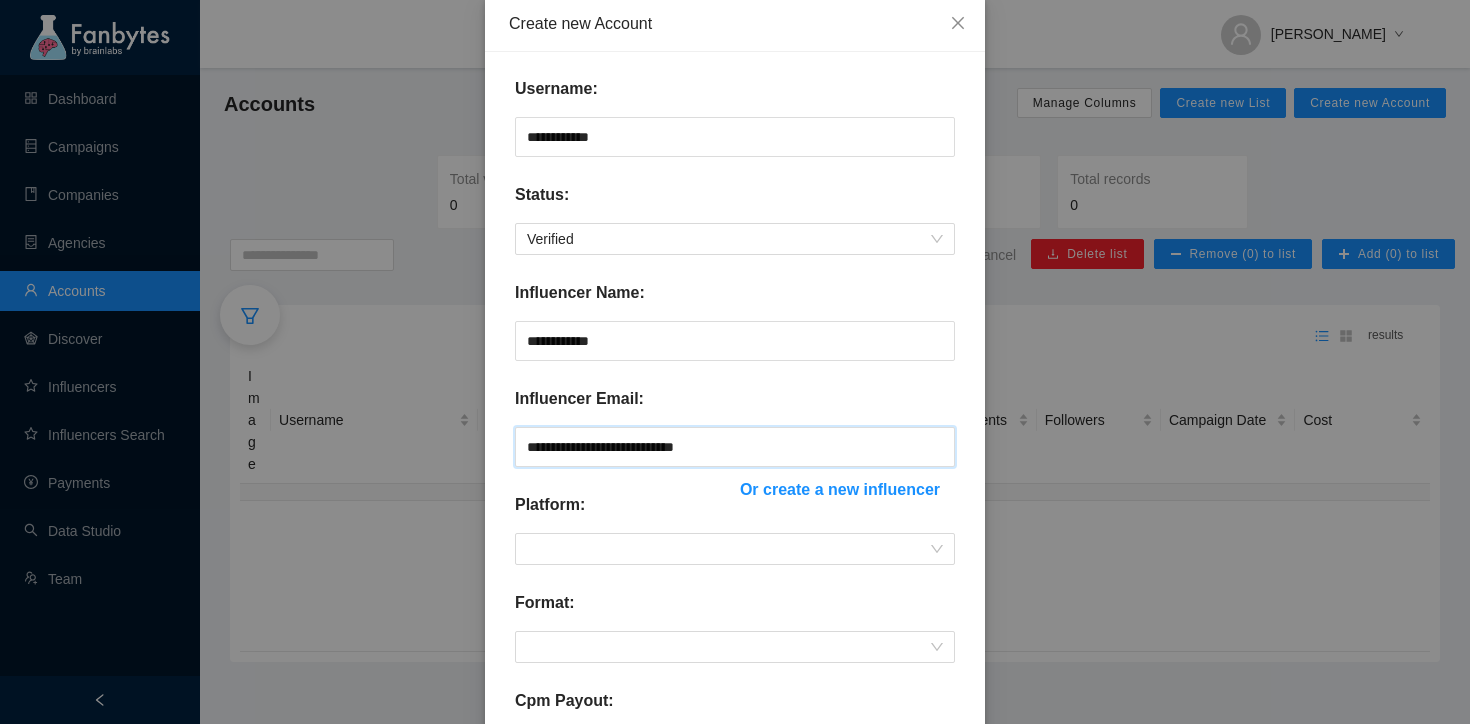 type on "**********" 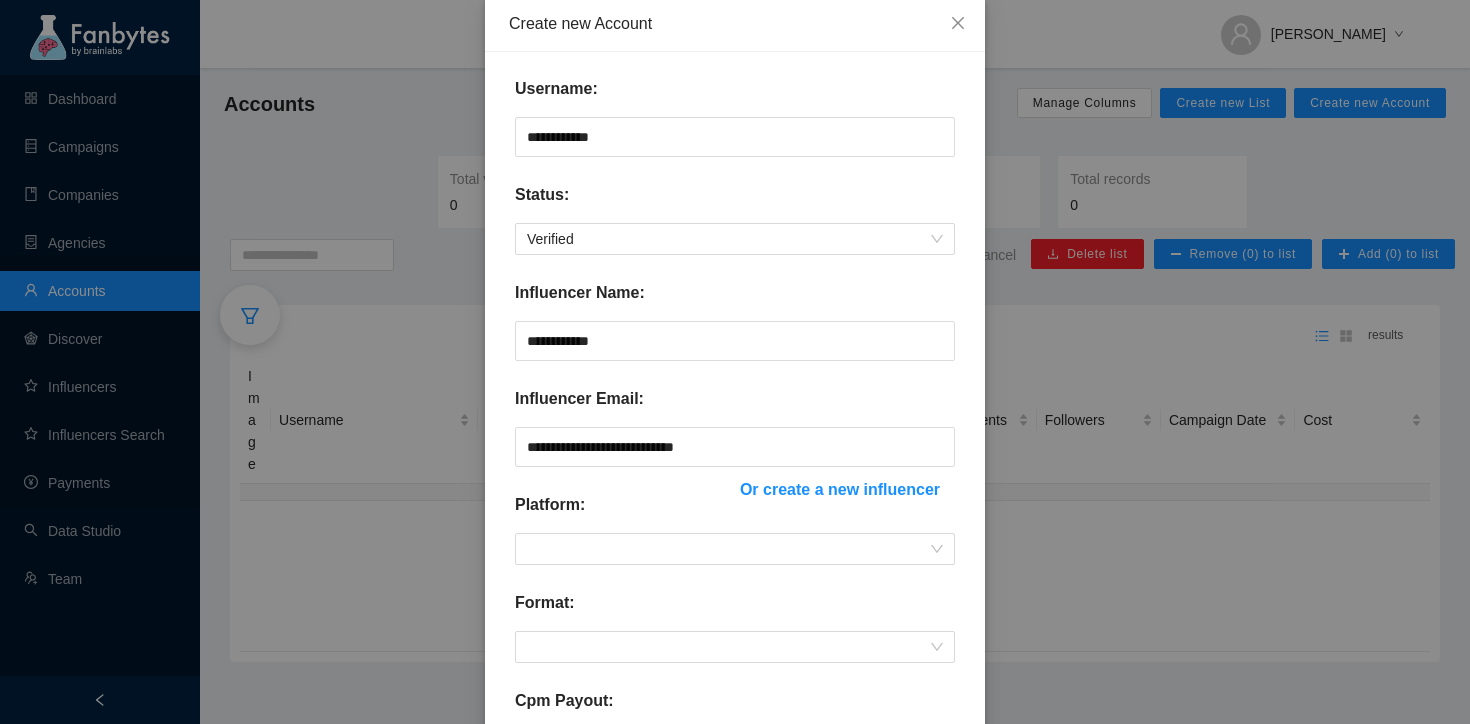 click on "**********" at bounding box center [735, 594] 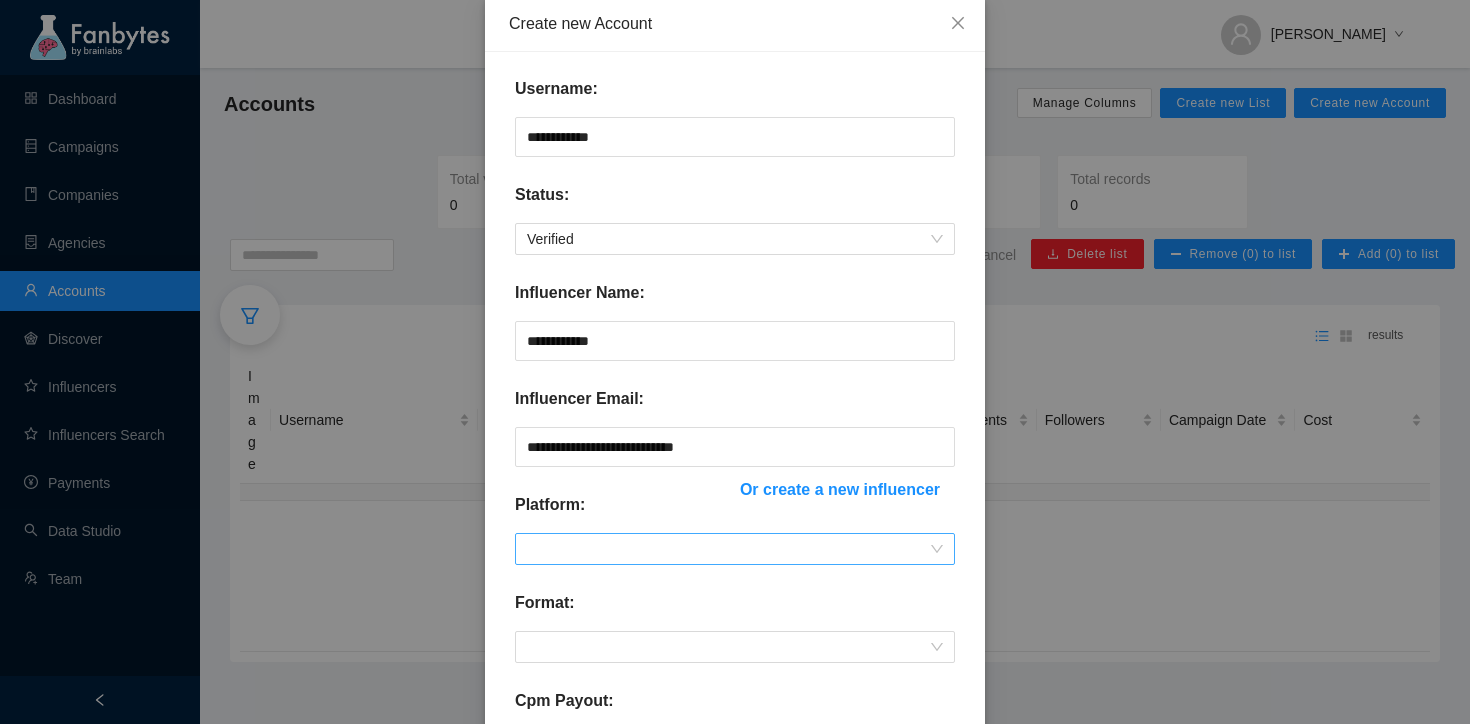 click at bounding box center (735, 549) 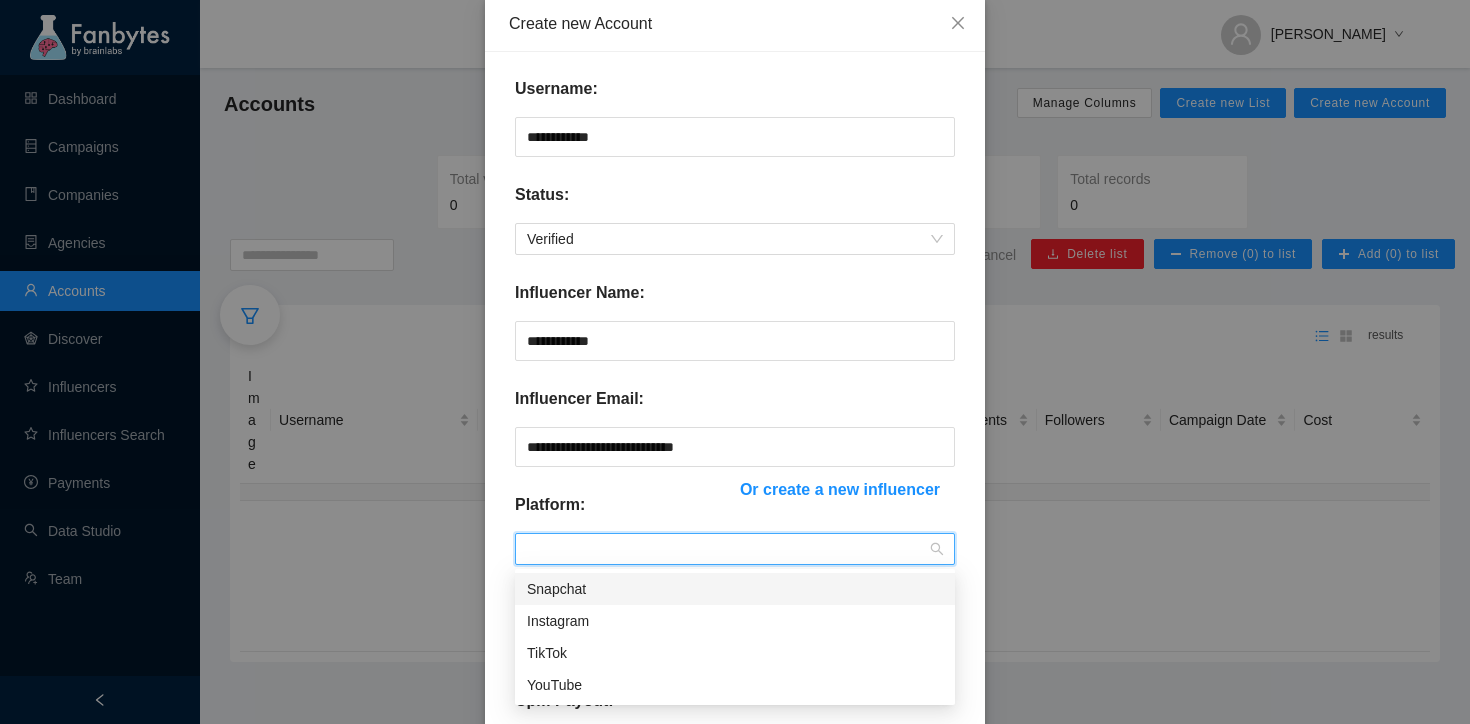 click on "Instagram" at bounding box center [735, 621] 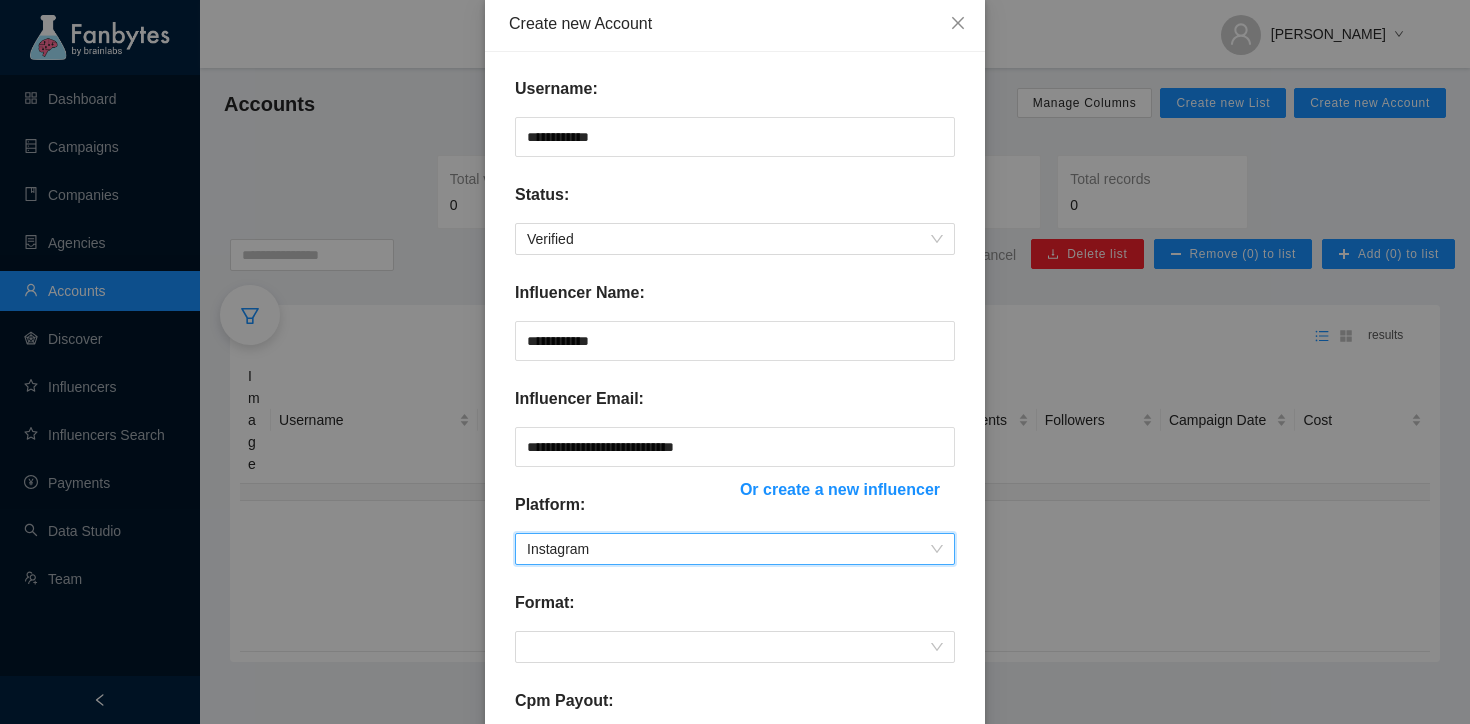 scroll, scrollTop: 299, scrollLeft: 0, axis: vertical 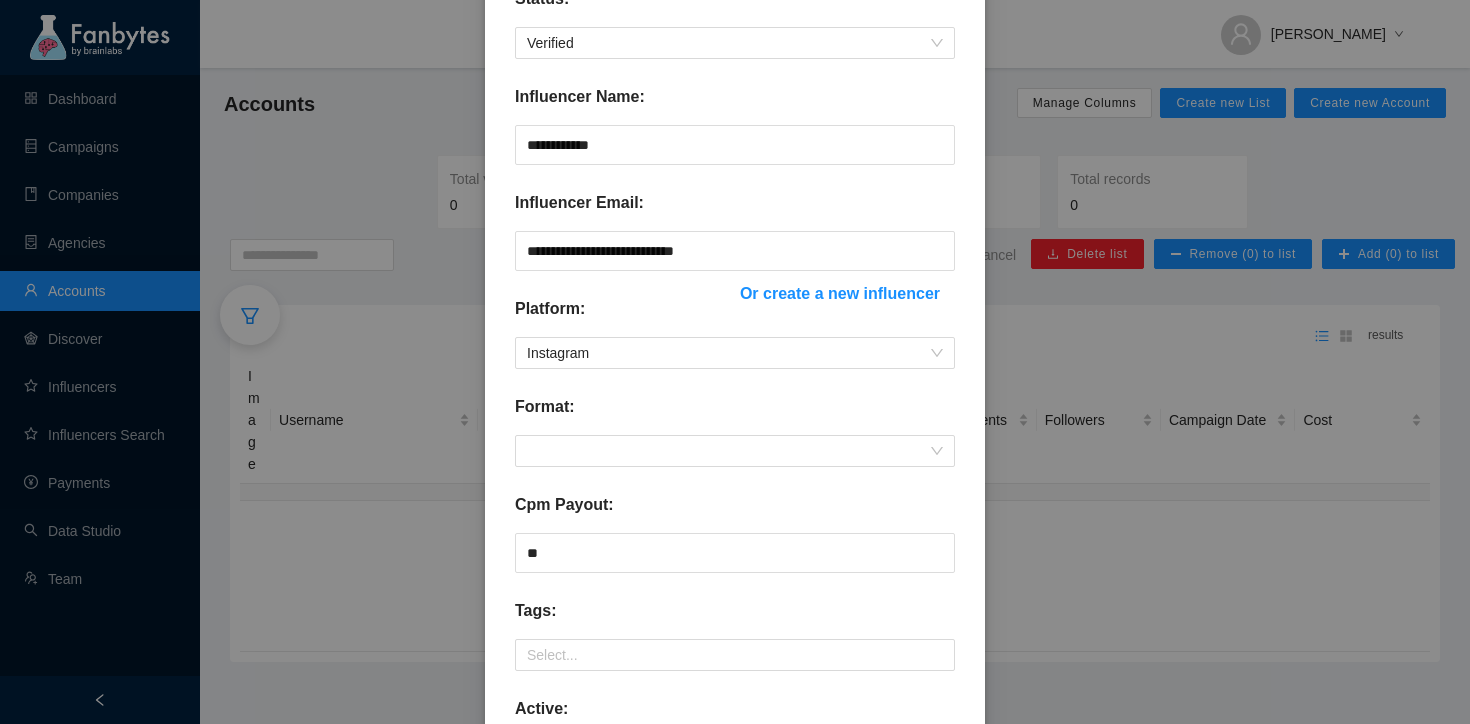 click on "Format:" at bounding box center [735, 415] 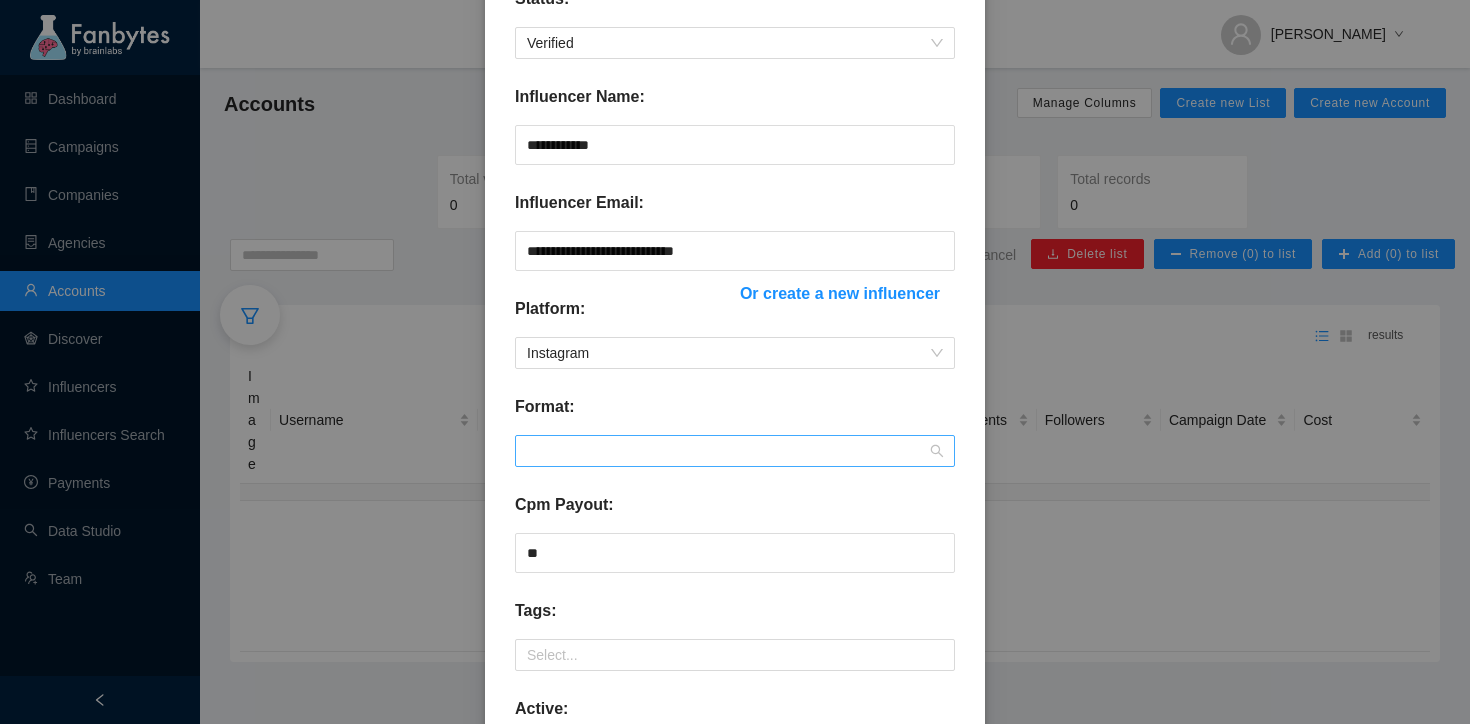 click at bounding box center [735, 451] 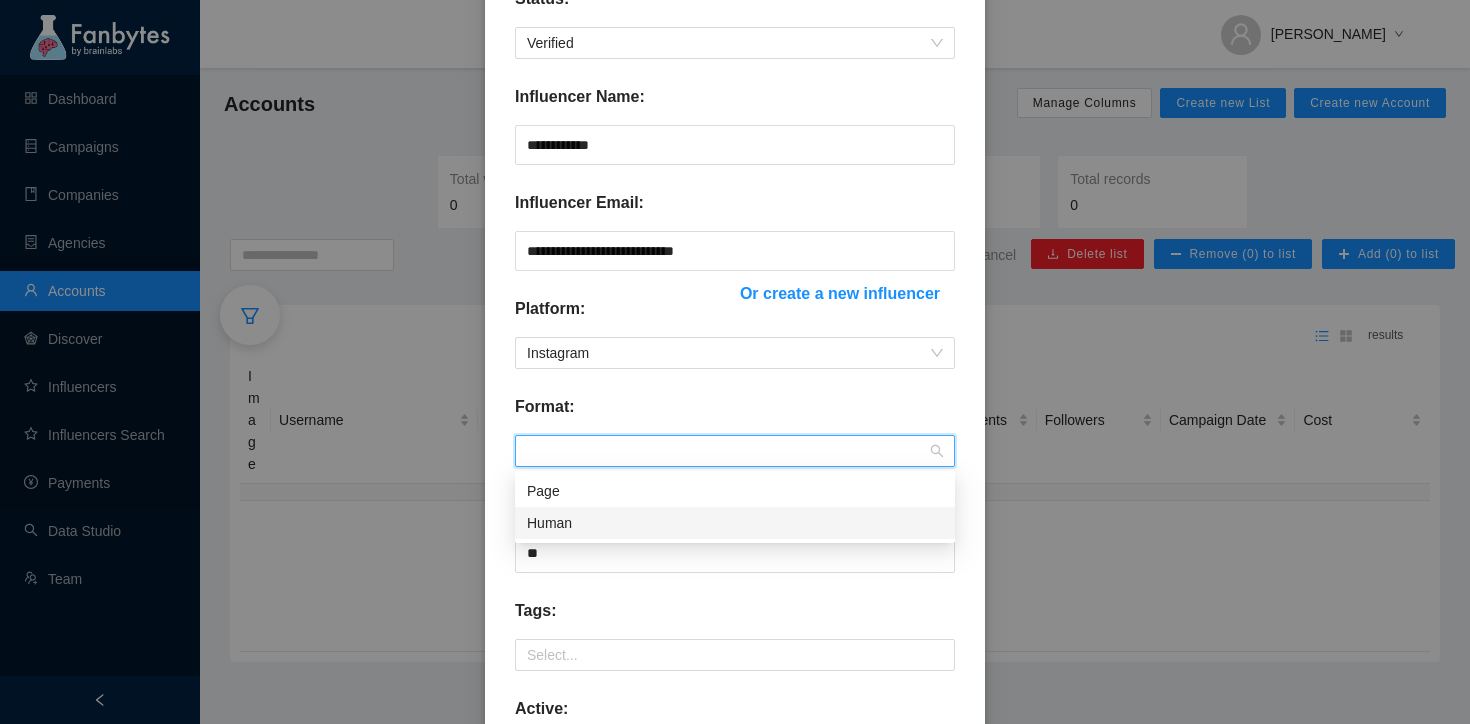 click on "Human" at bounding box center [735, 523] 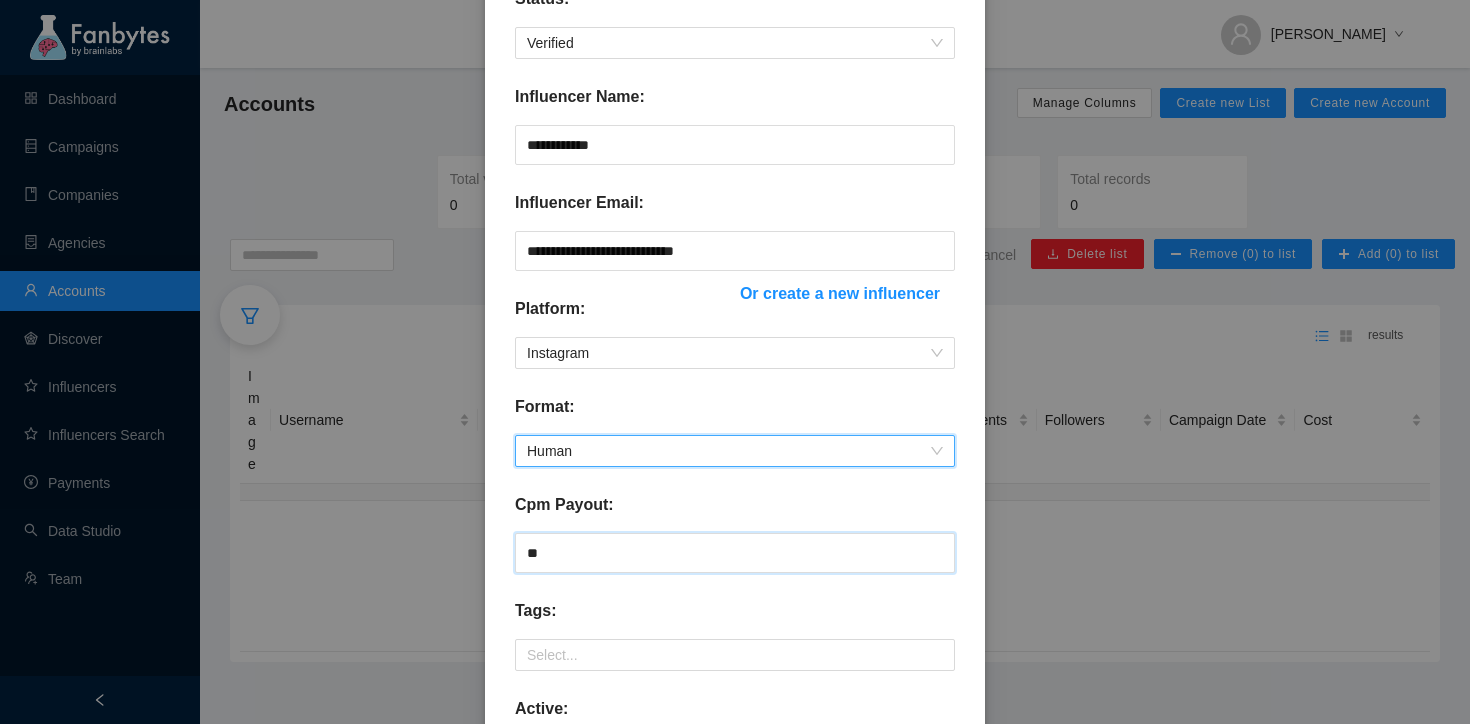 click on "**" at bounding box center [735, 553] 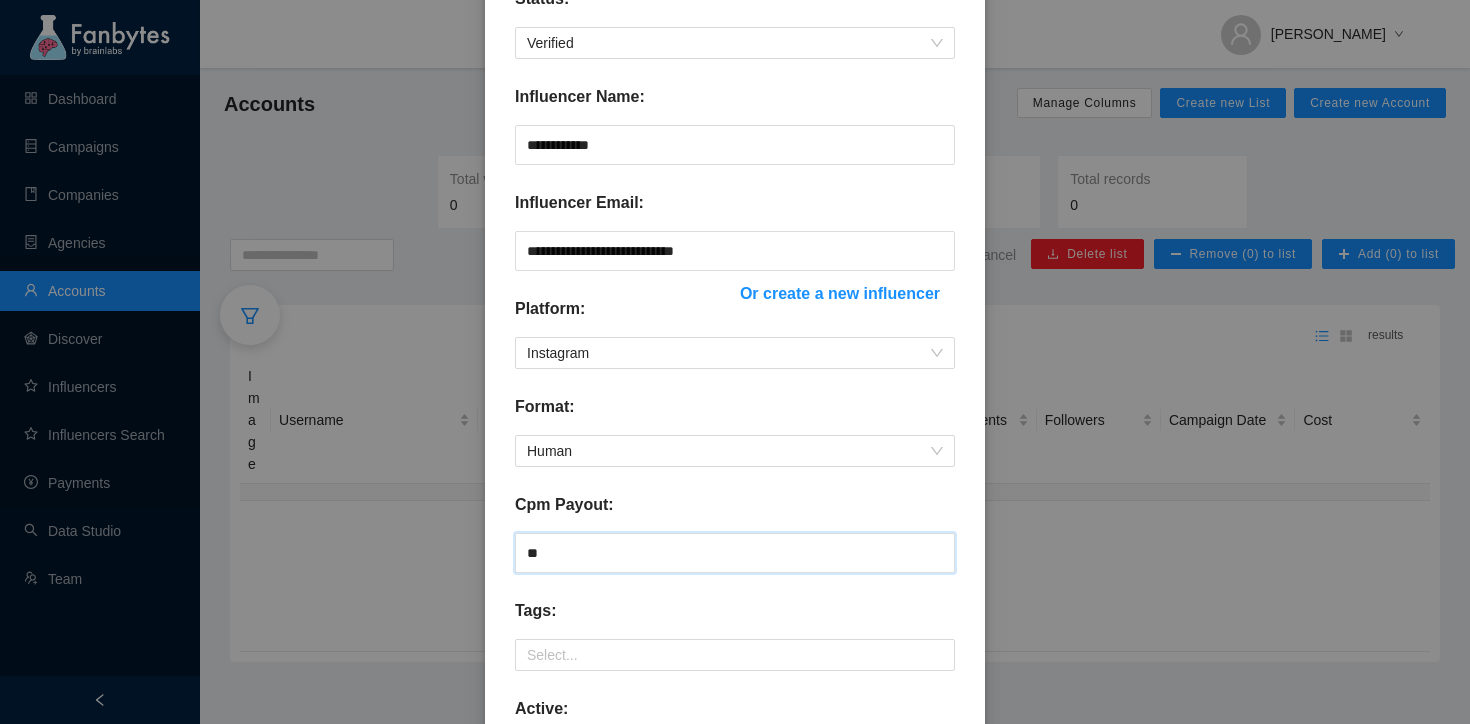 scroll, scrollTop: 539, scrollLeft: 0, axis: vertical 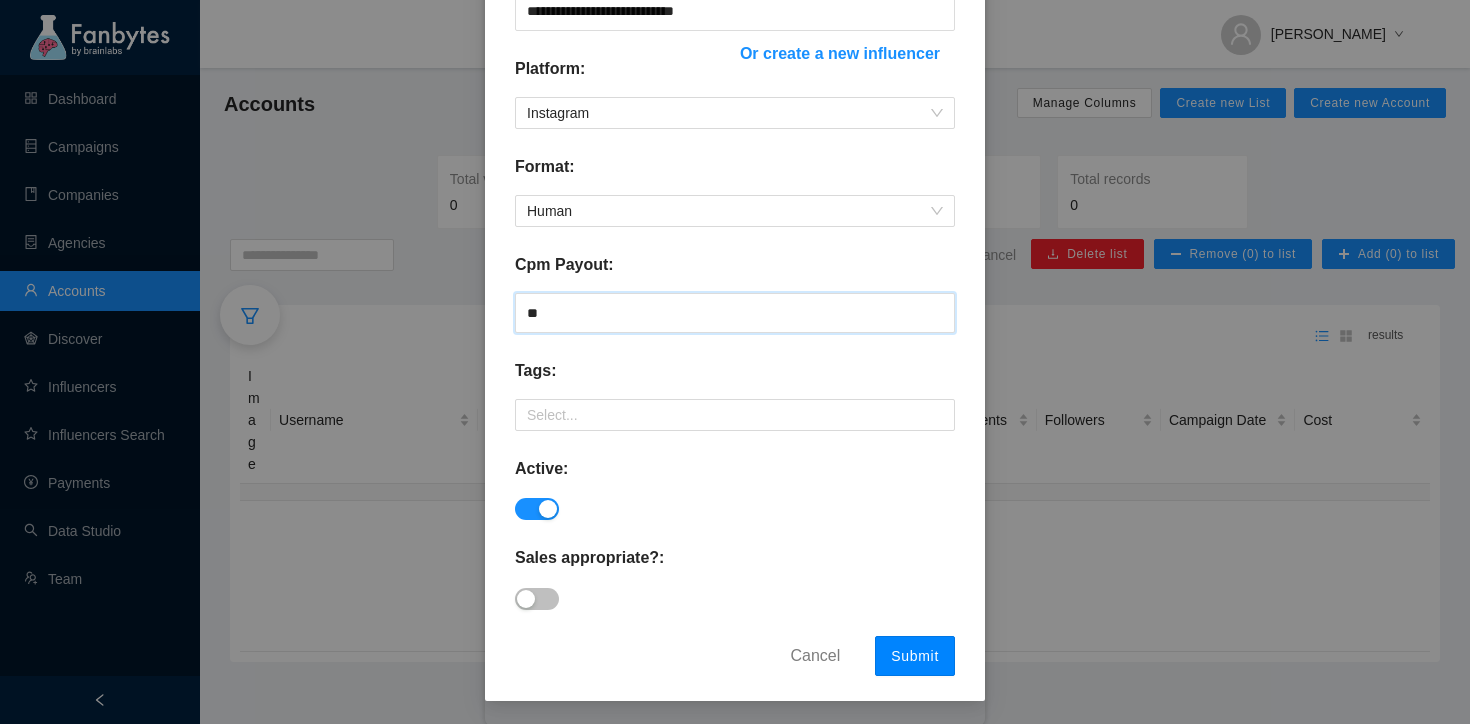 type on "**" 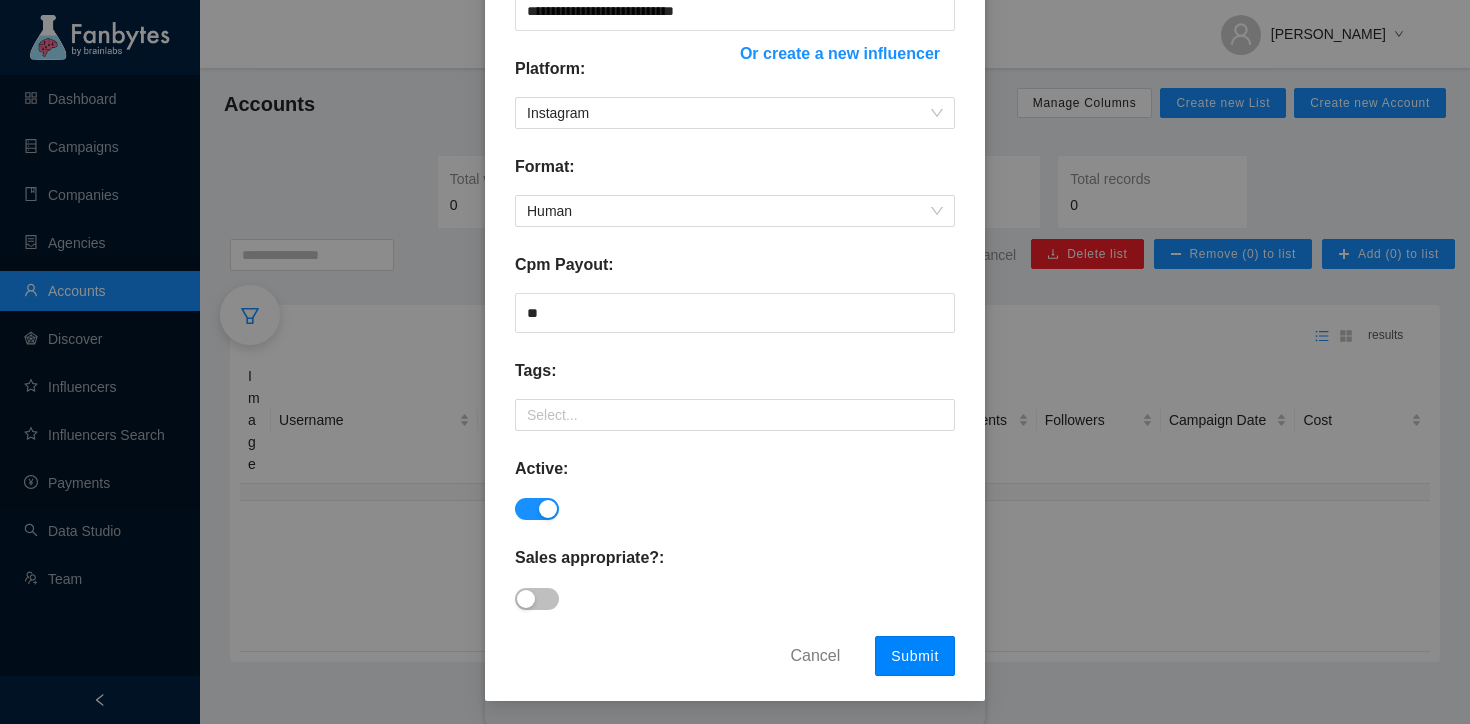 click on "Submit" at bounding box center (915, 656) 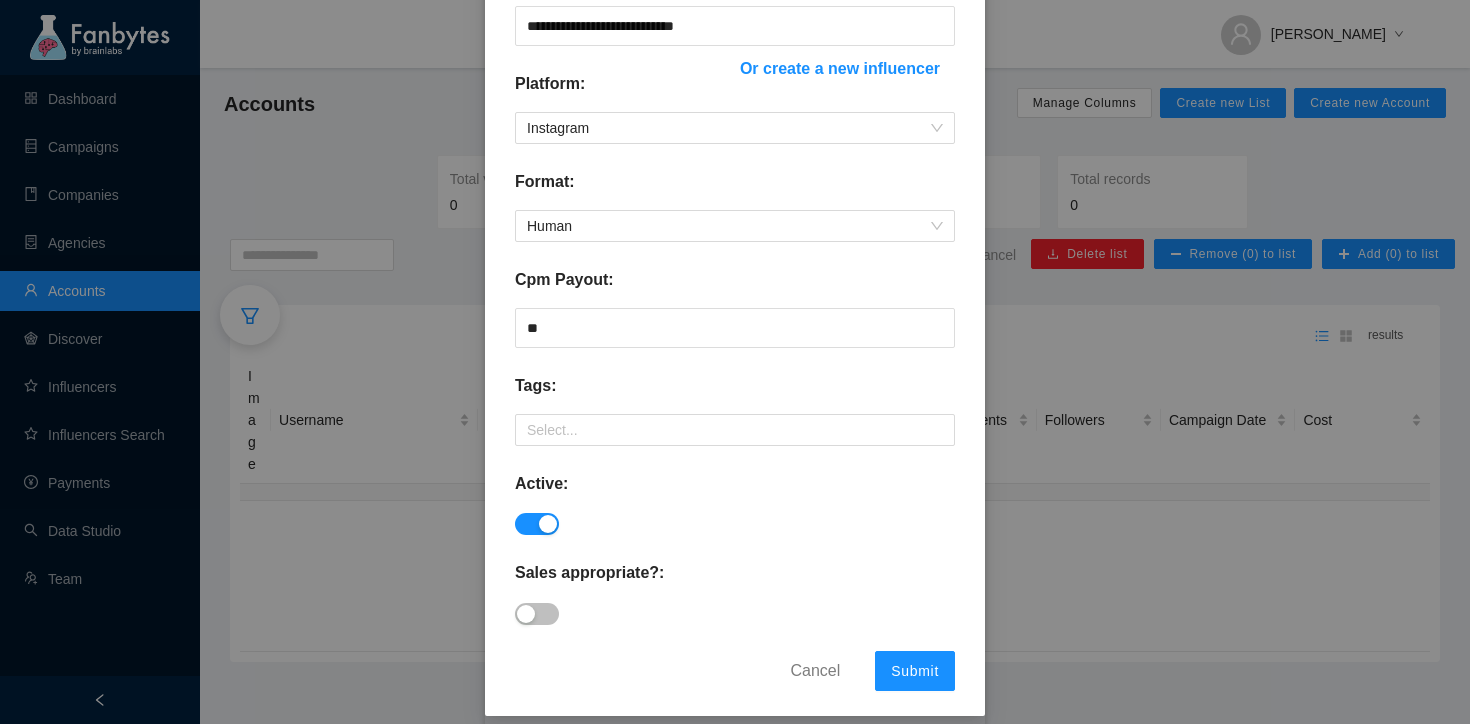 scroll, scrollTop: 554, scrollLeft: 0, axis: vertical 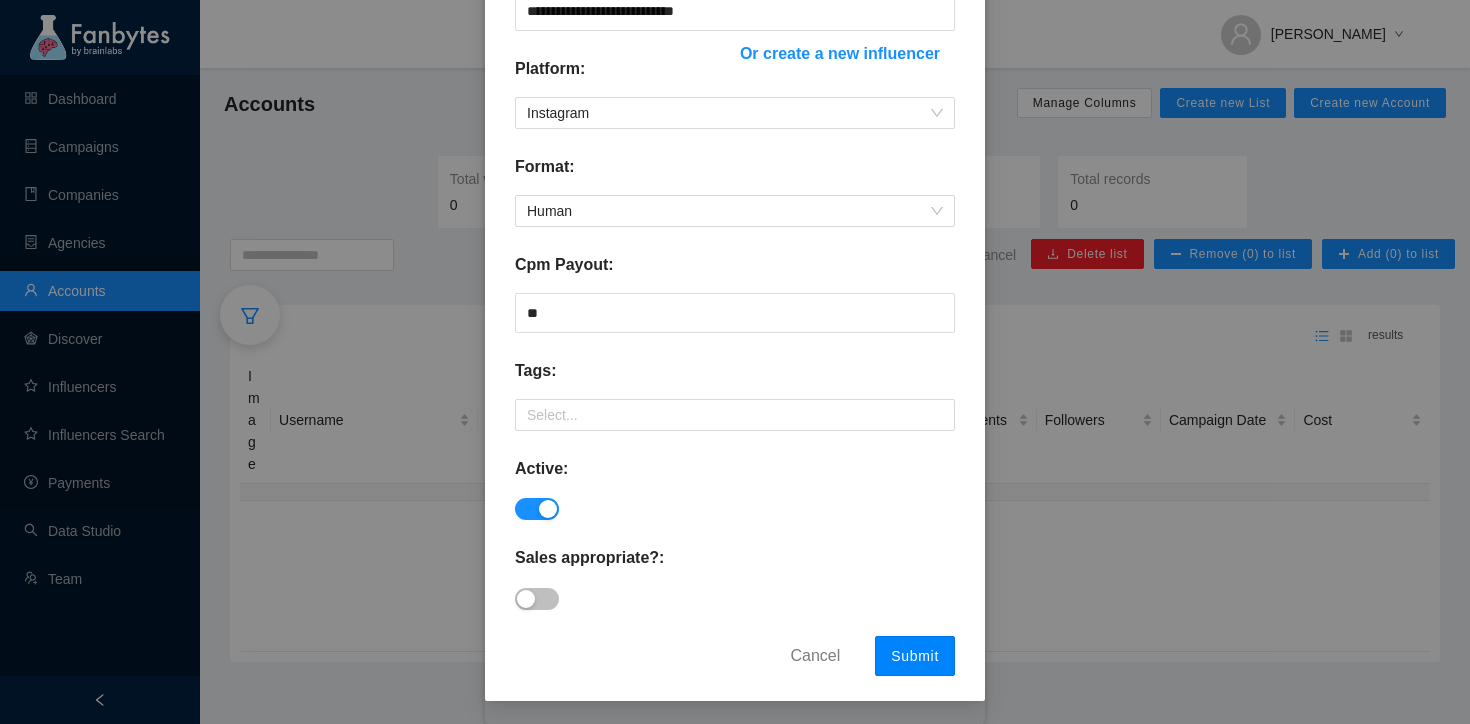click on "Submit" at bounding box center (915, 656) 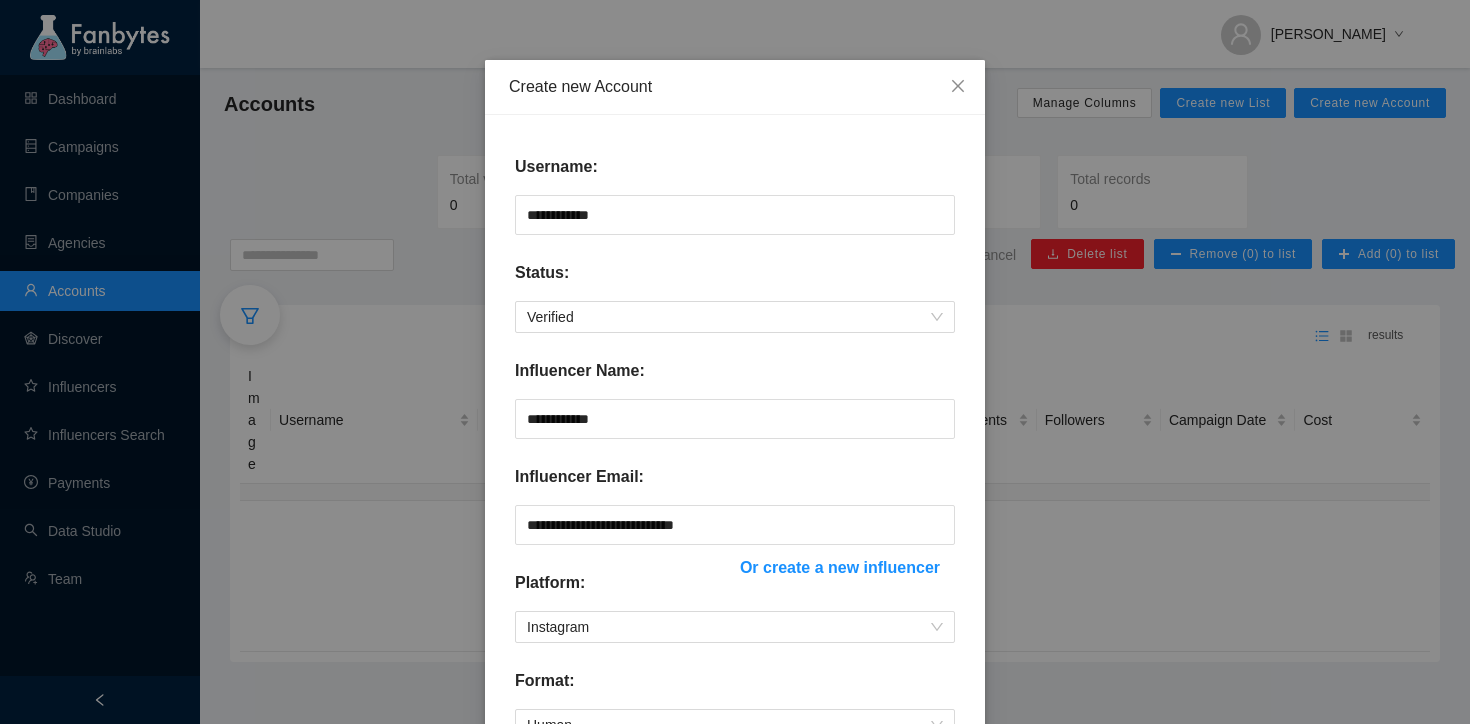 scroll, scrollTop: 120, scrollLeft: 0, axis: vertical 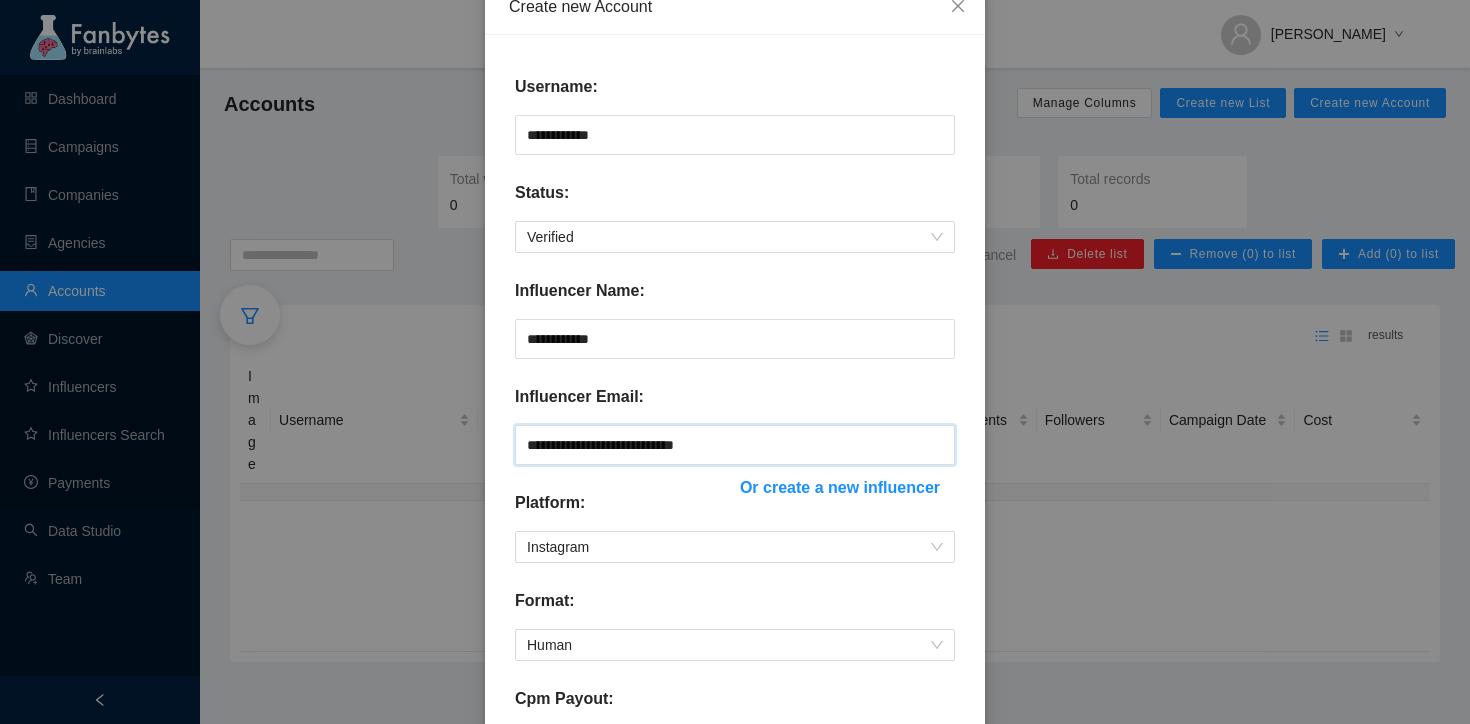 click on "**********" at bounding box center (735, 445) 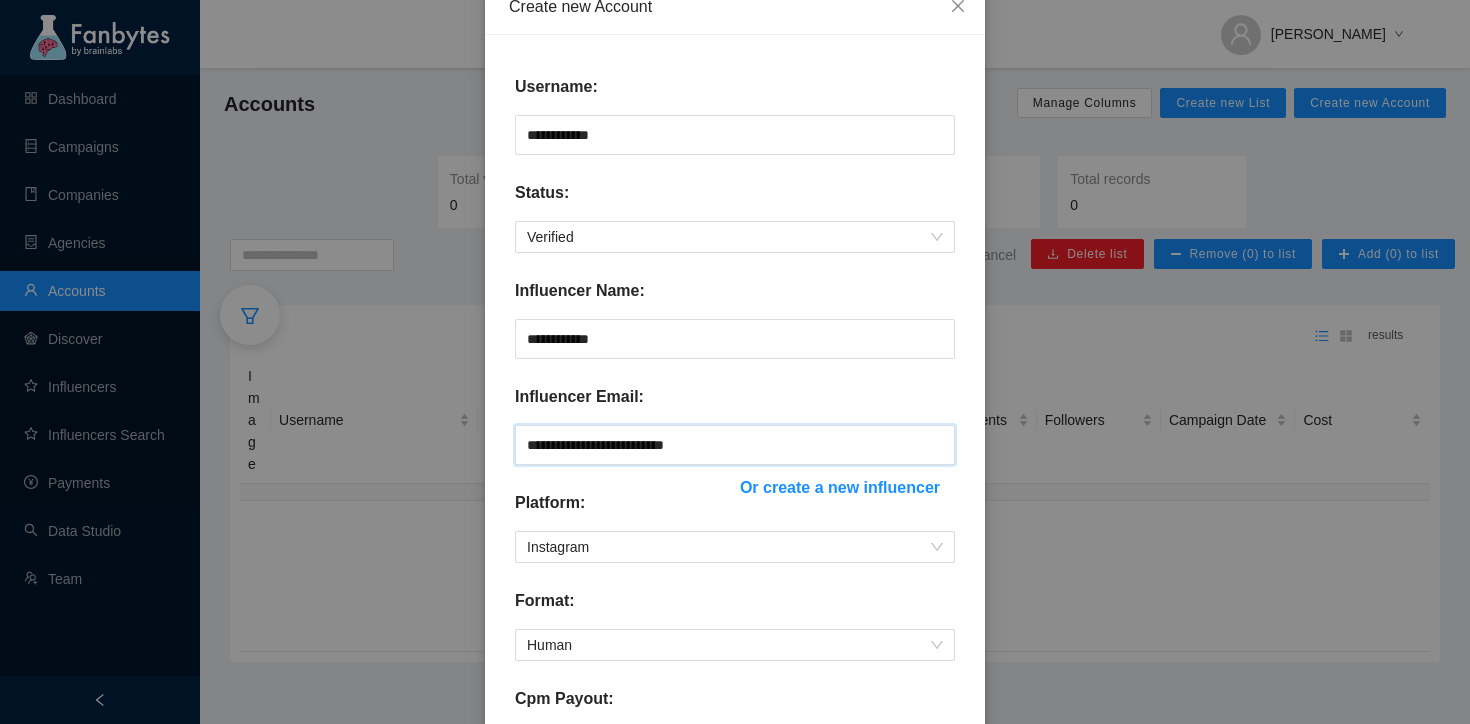 click on "**********" at bounding box center (735, 445) 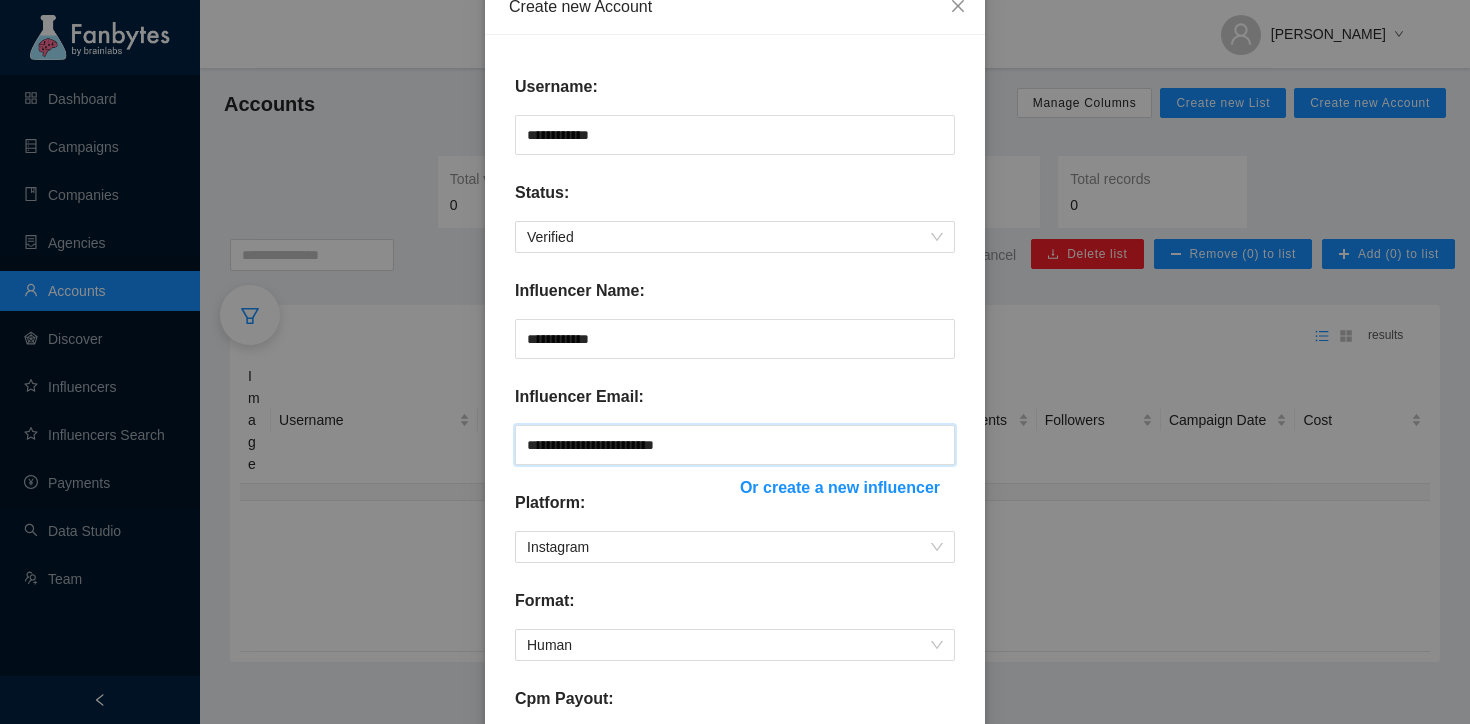 type on "**********" 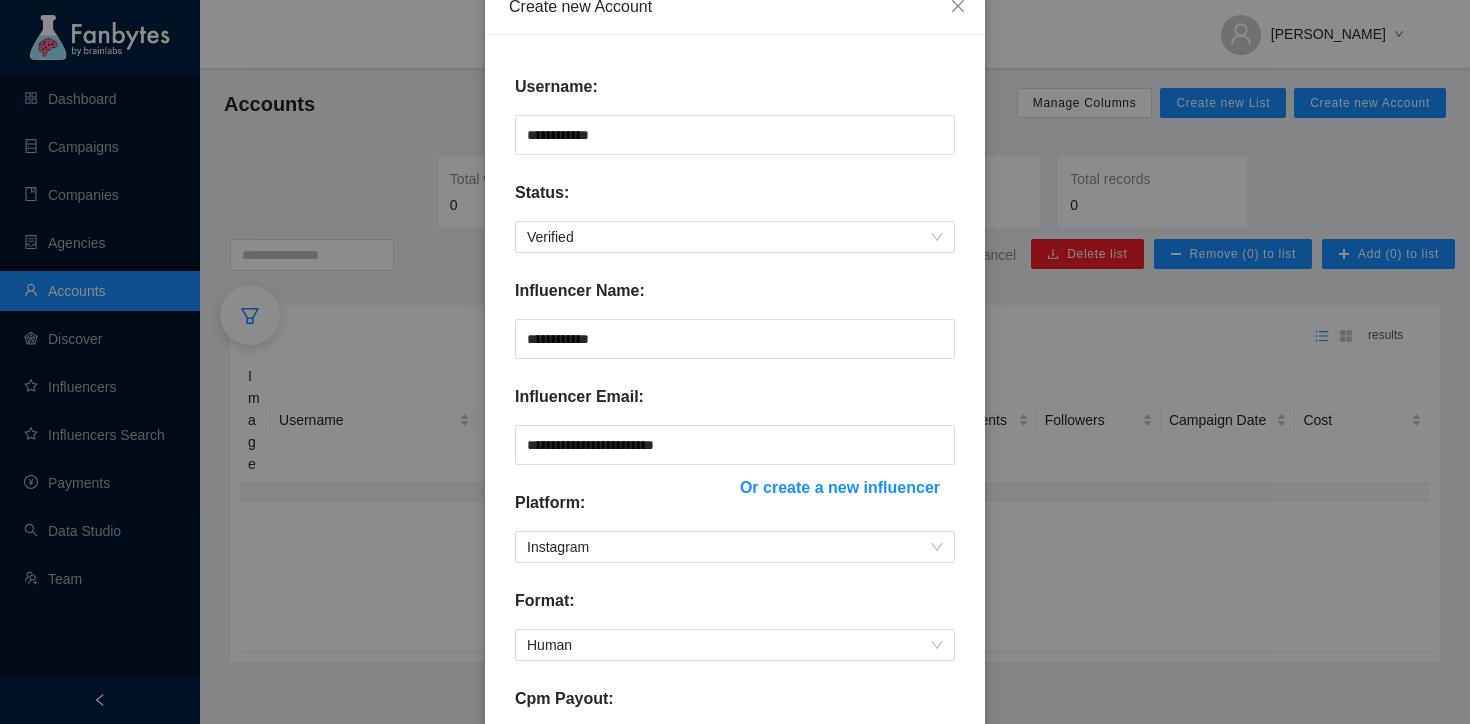 click on "**********" at bounding box center (735, 592) 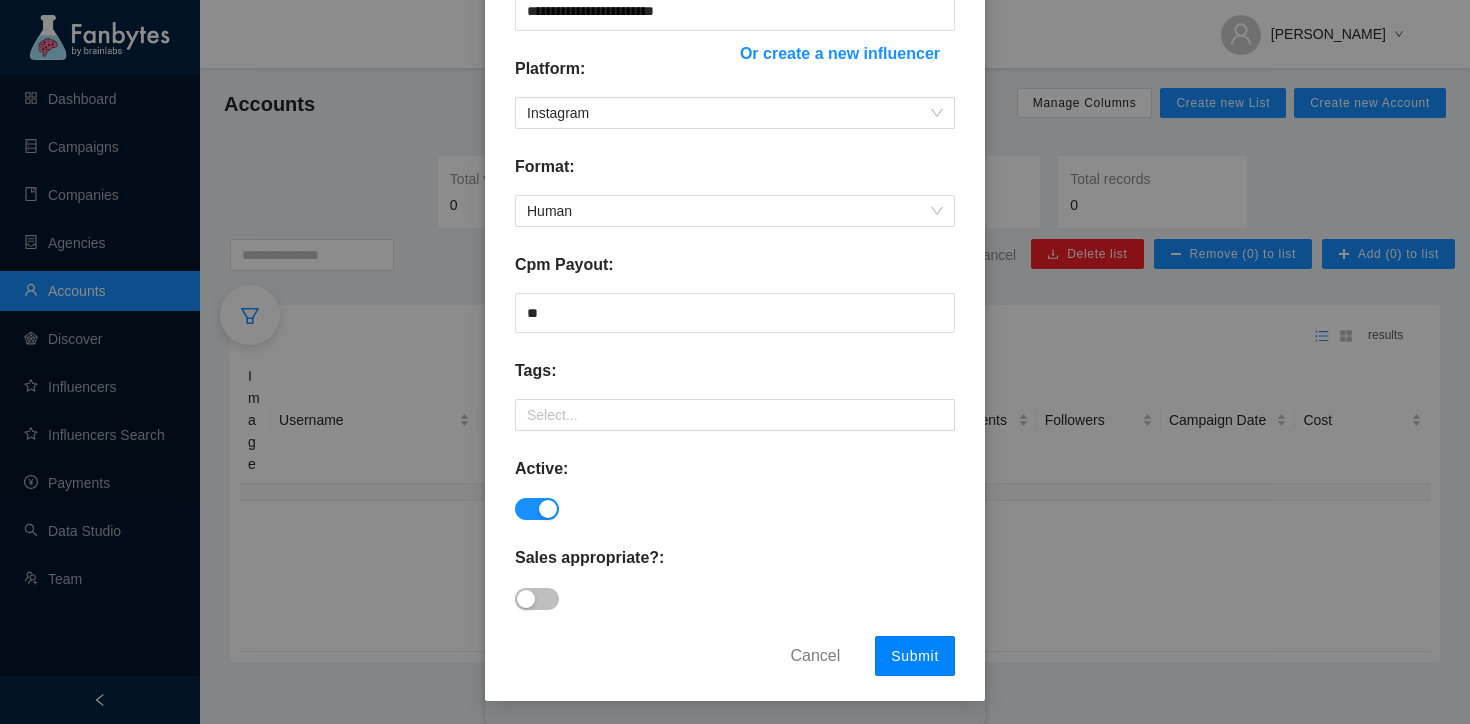 click on "Submit" at bounding box center (915, 656) 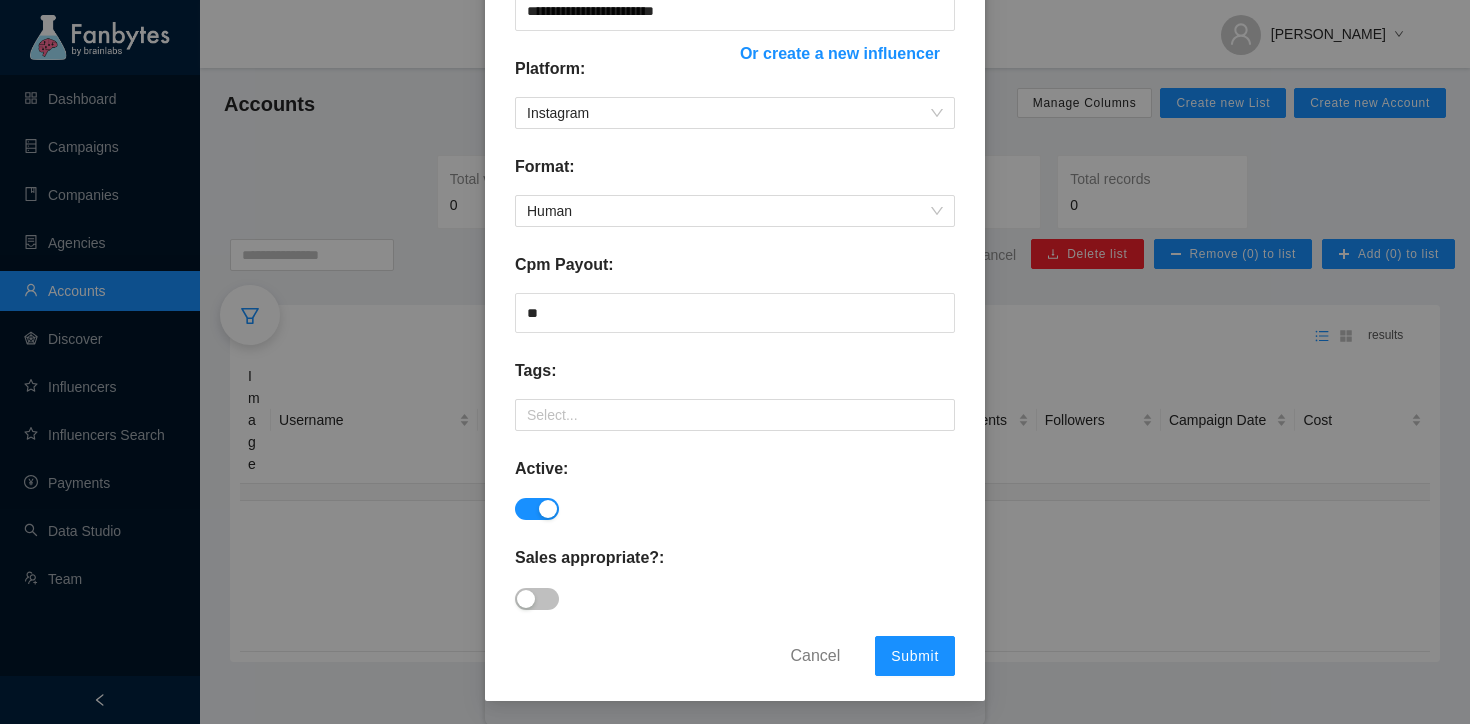 scroll, scrollTop: 0, scrollLeft: 0, axis: both 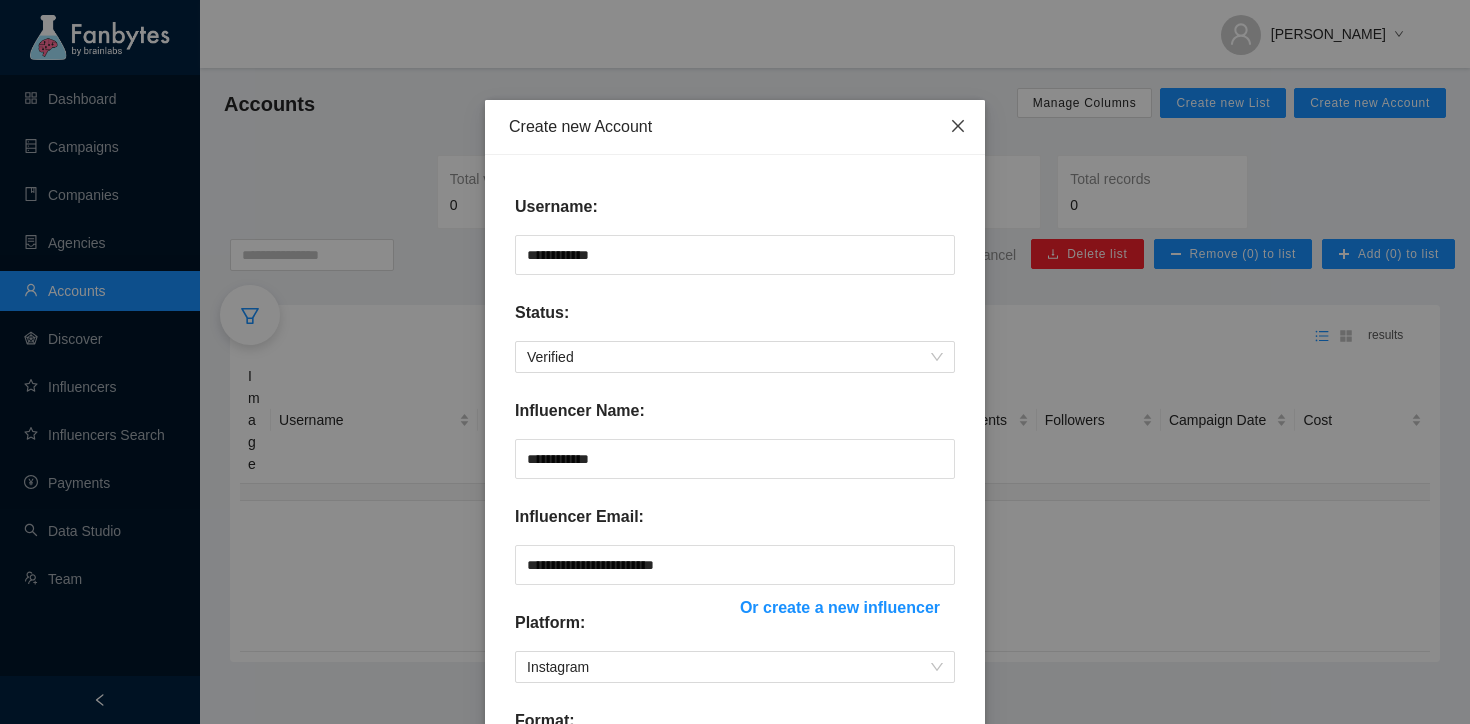 click at bounding box center [958, 127] 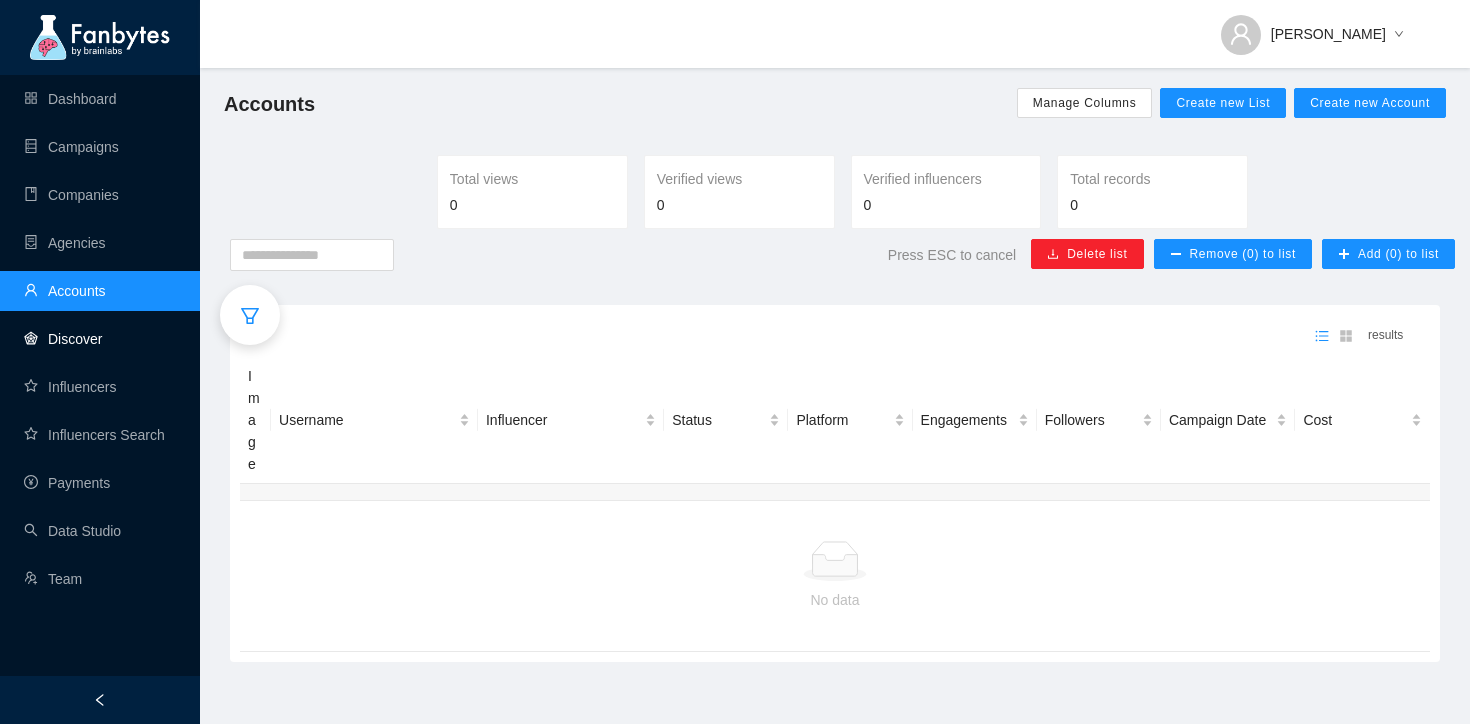 click on "Discover" at bounding box center (63, 339) 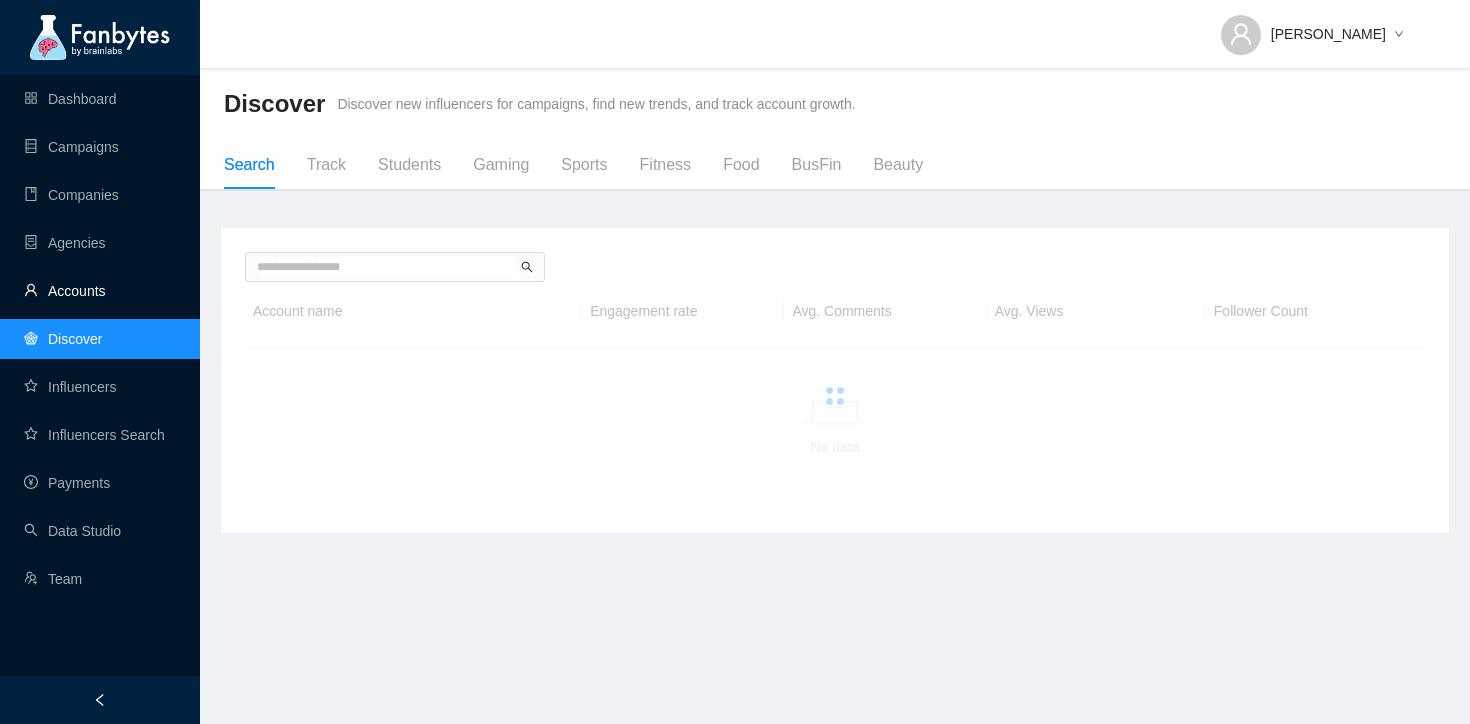click on "Accounts" at bounding box center (65, 291) 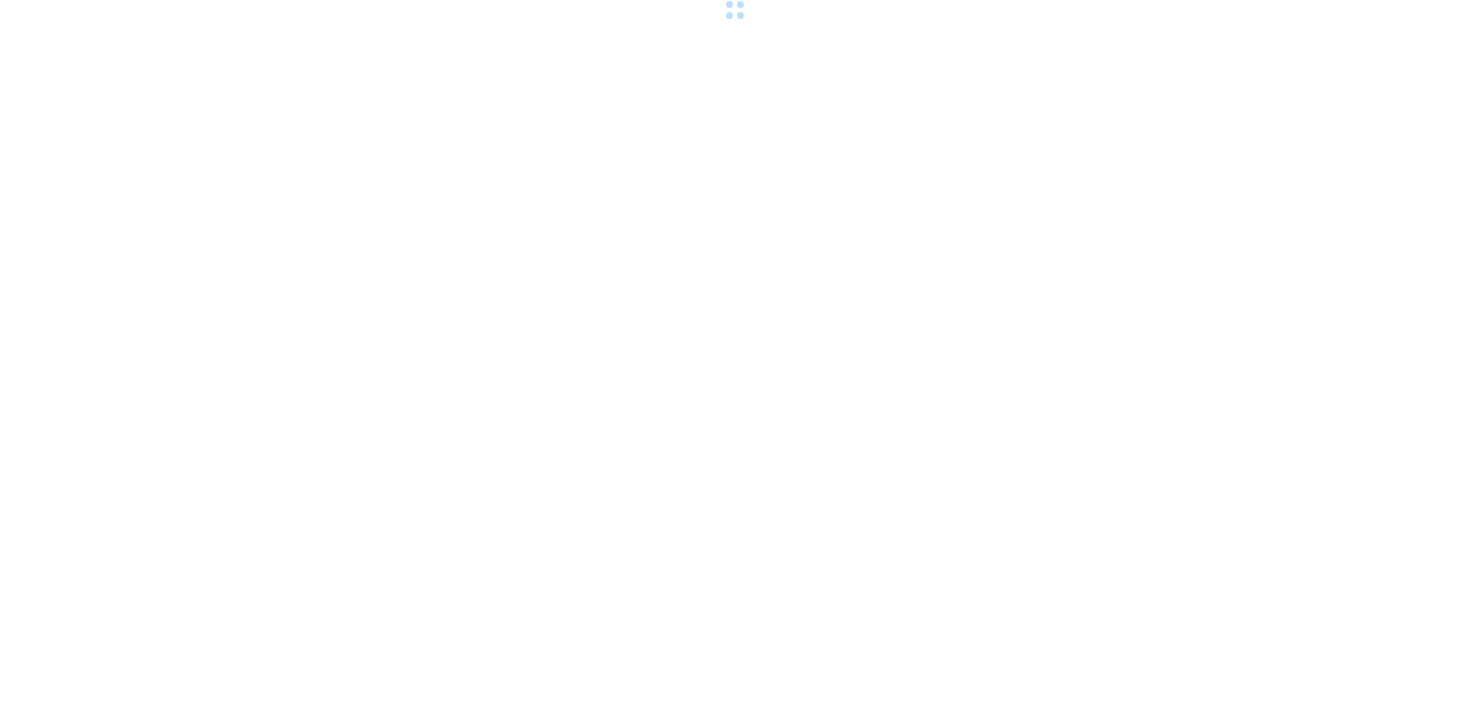 scroll, scrollTop: 0, scrollLeft: 0, axis: both 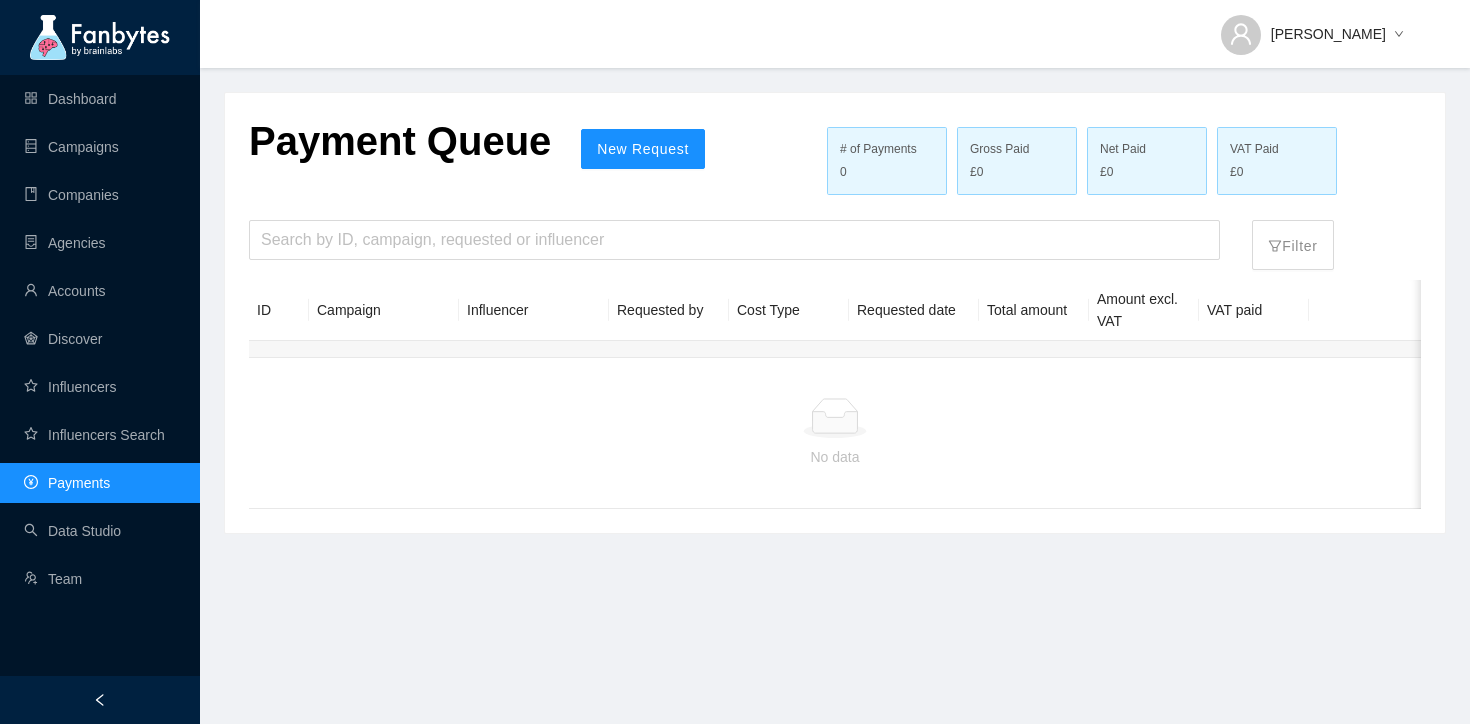 click on "Search by ID, campaign, requested or influencer" at bounding box center [734, 245] 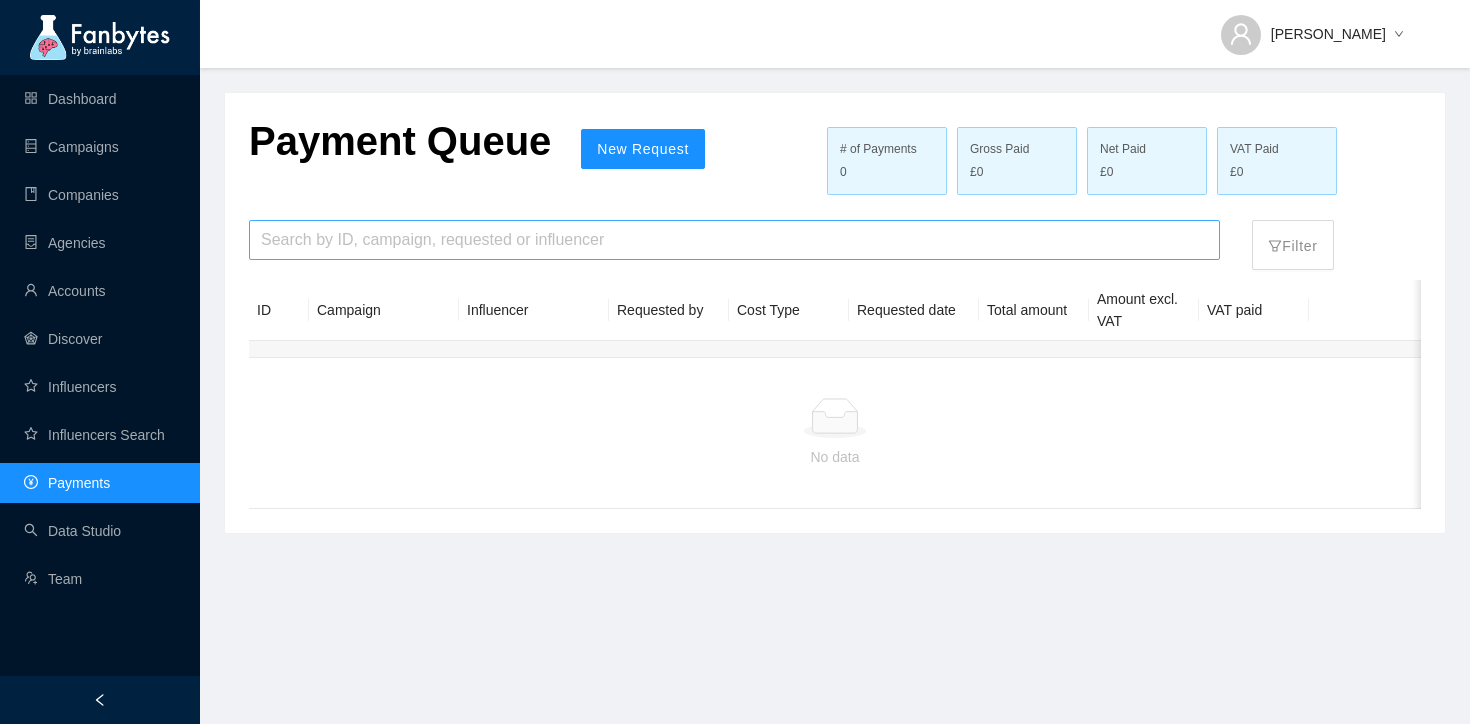 click at bounding box center [734, 240] 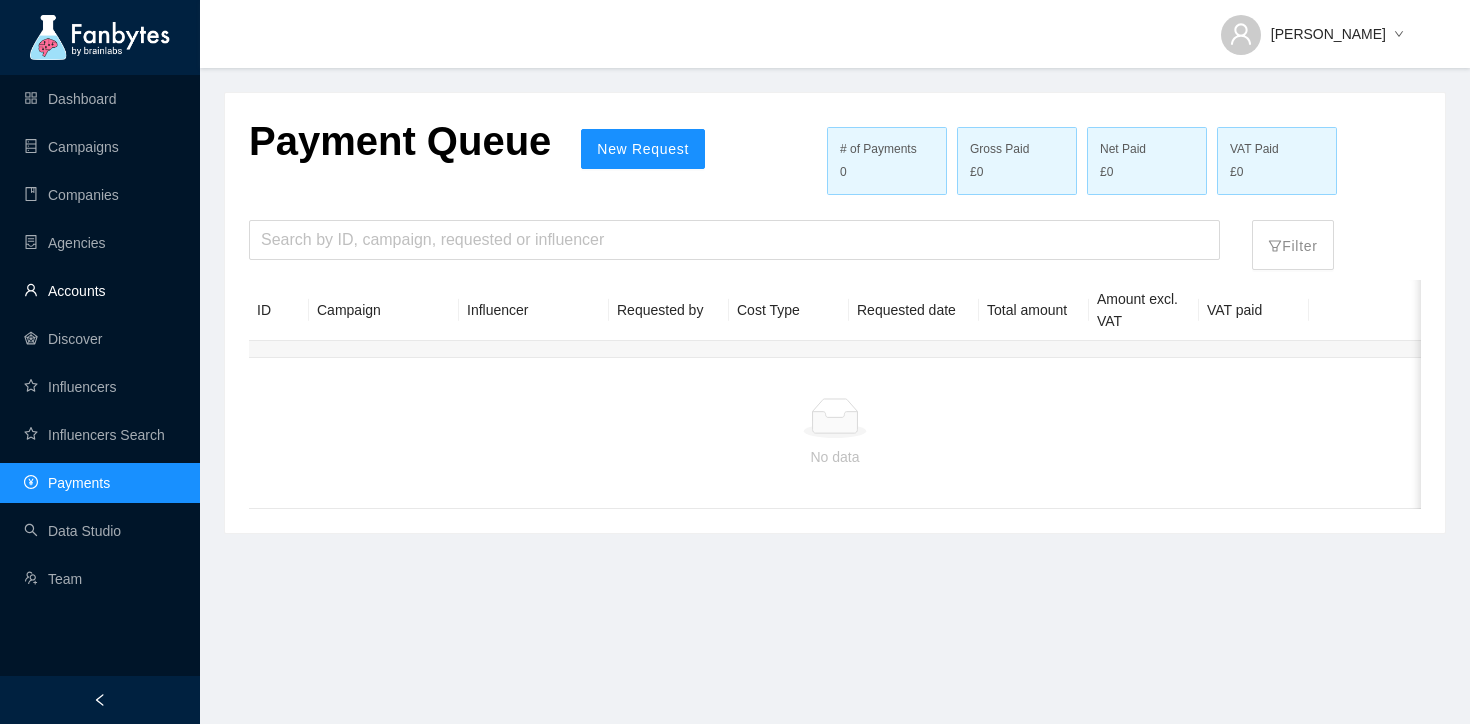 click on "Accounts" at bounding box center [65, 291] 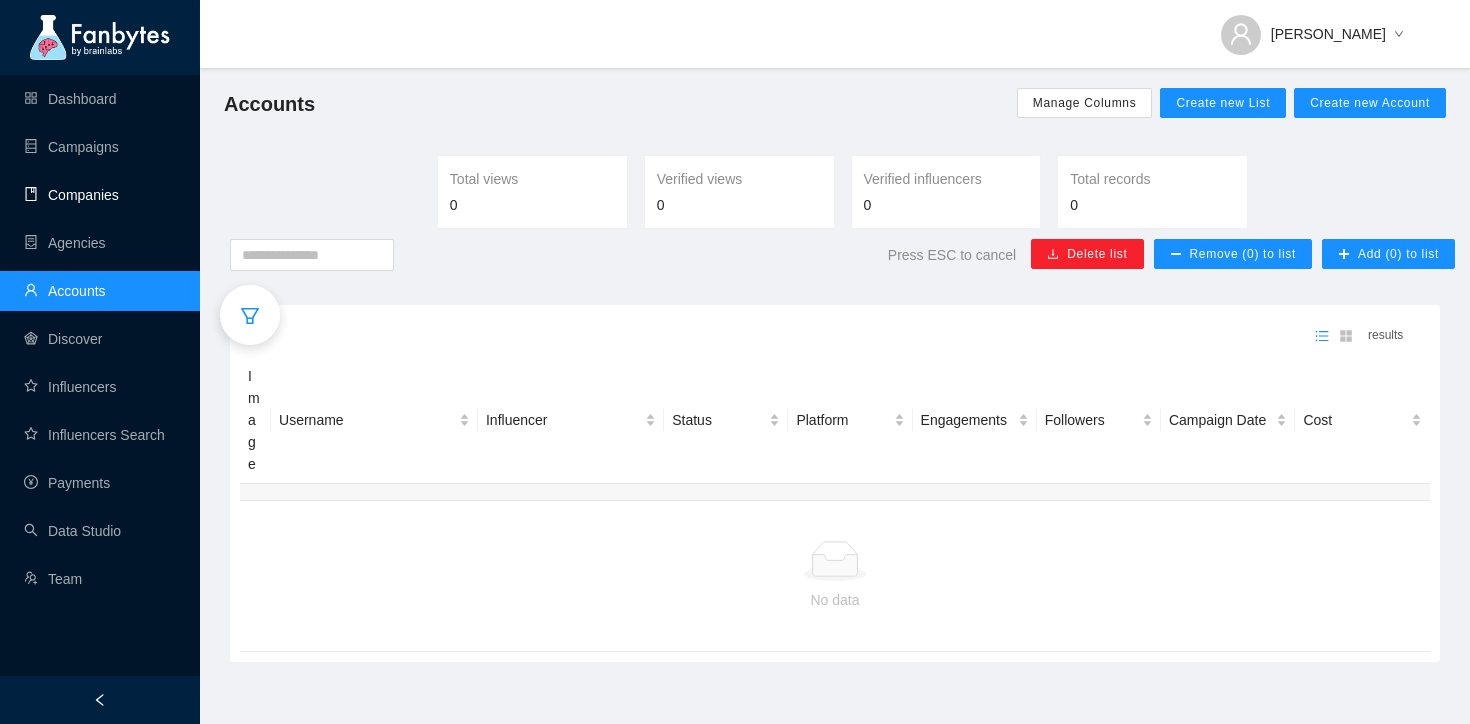 click on "Companies" at bounding box center (71, 195) 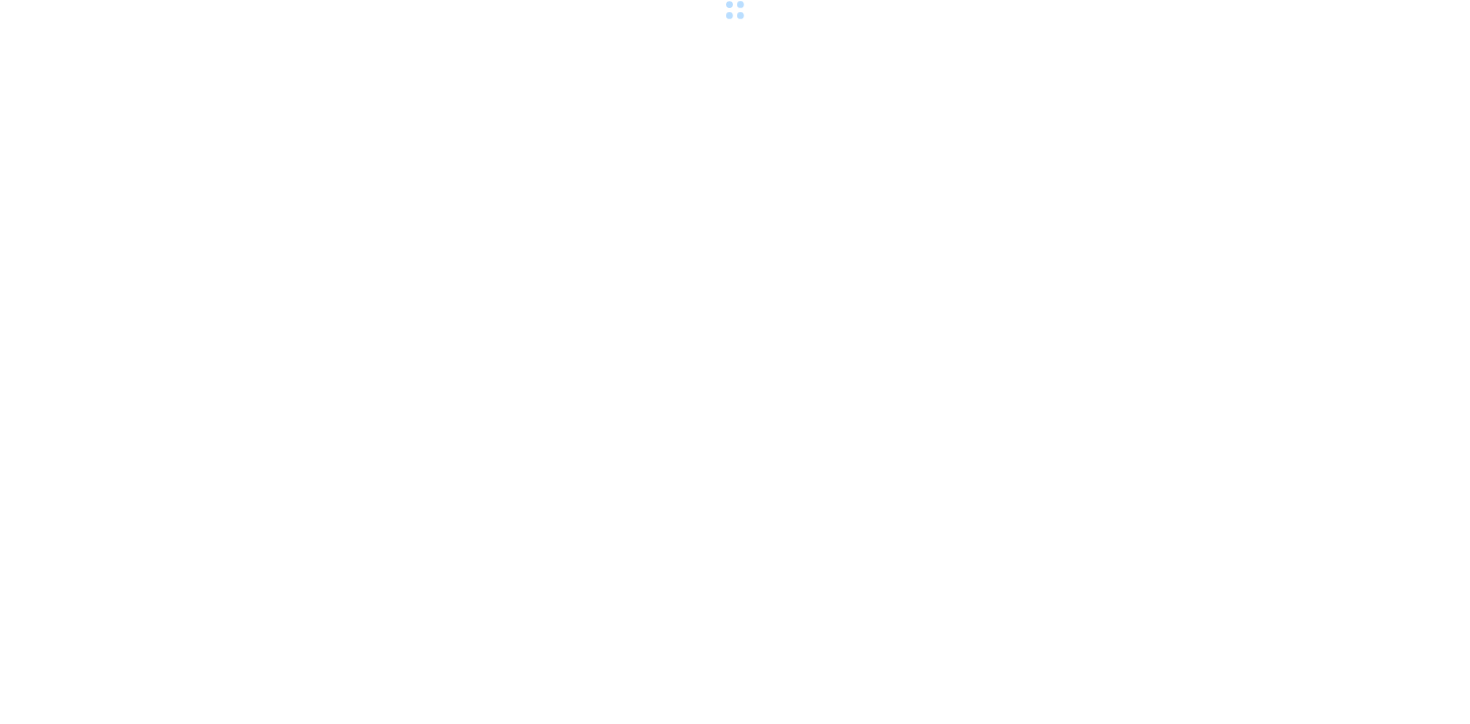 scroll, scrollTop: 0, scrollLeft: 0, axis: both 